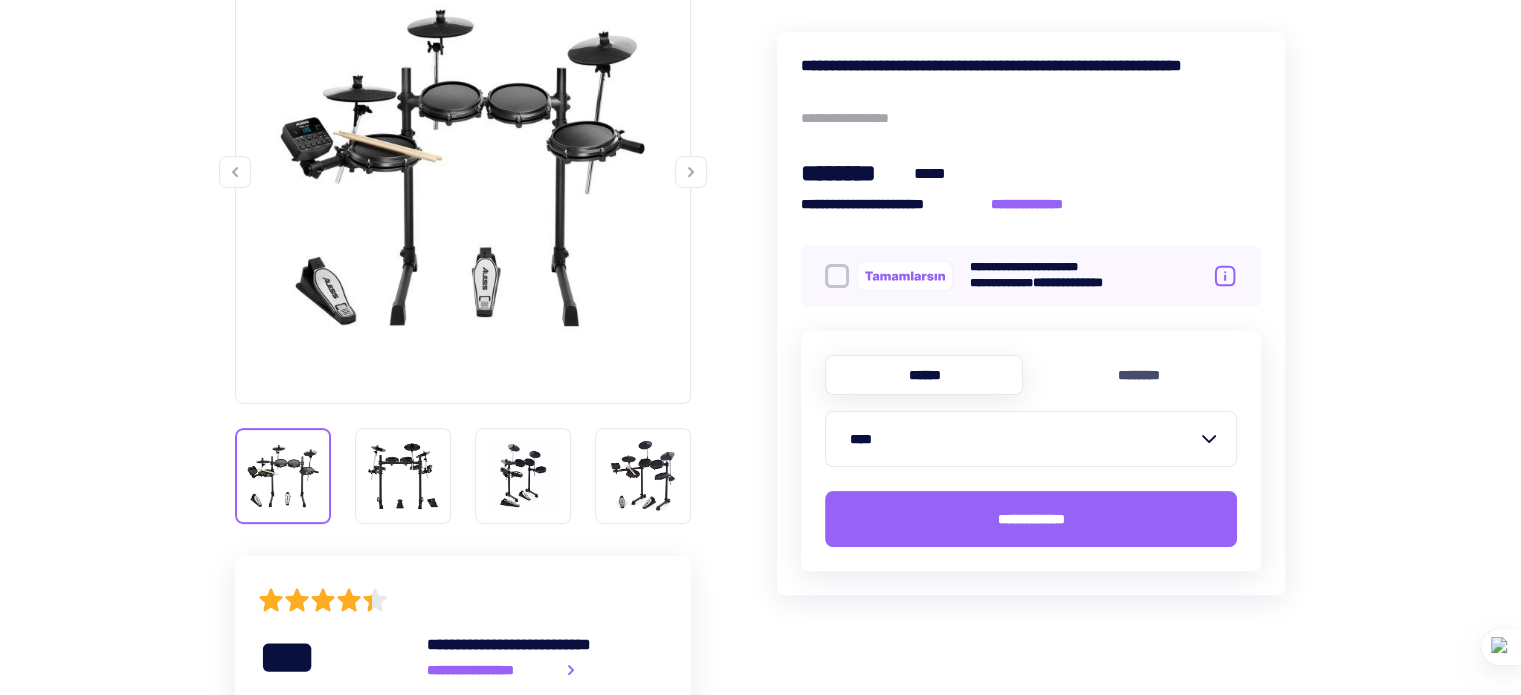 scroll, scrollTop: 380, scrollLeft: 0, axis: vertical 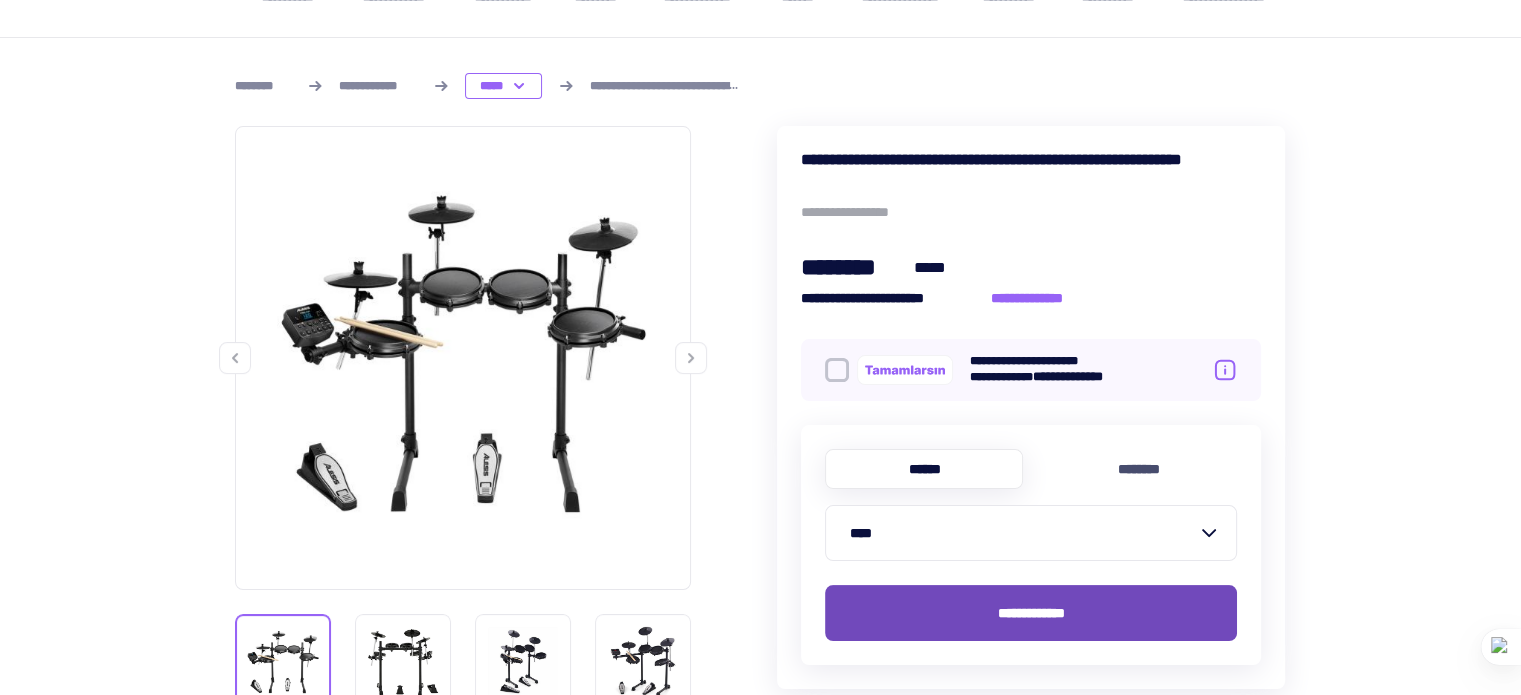 click on "**********" at bounding box center [1031, 613] 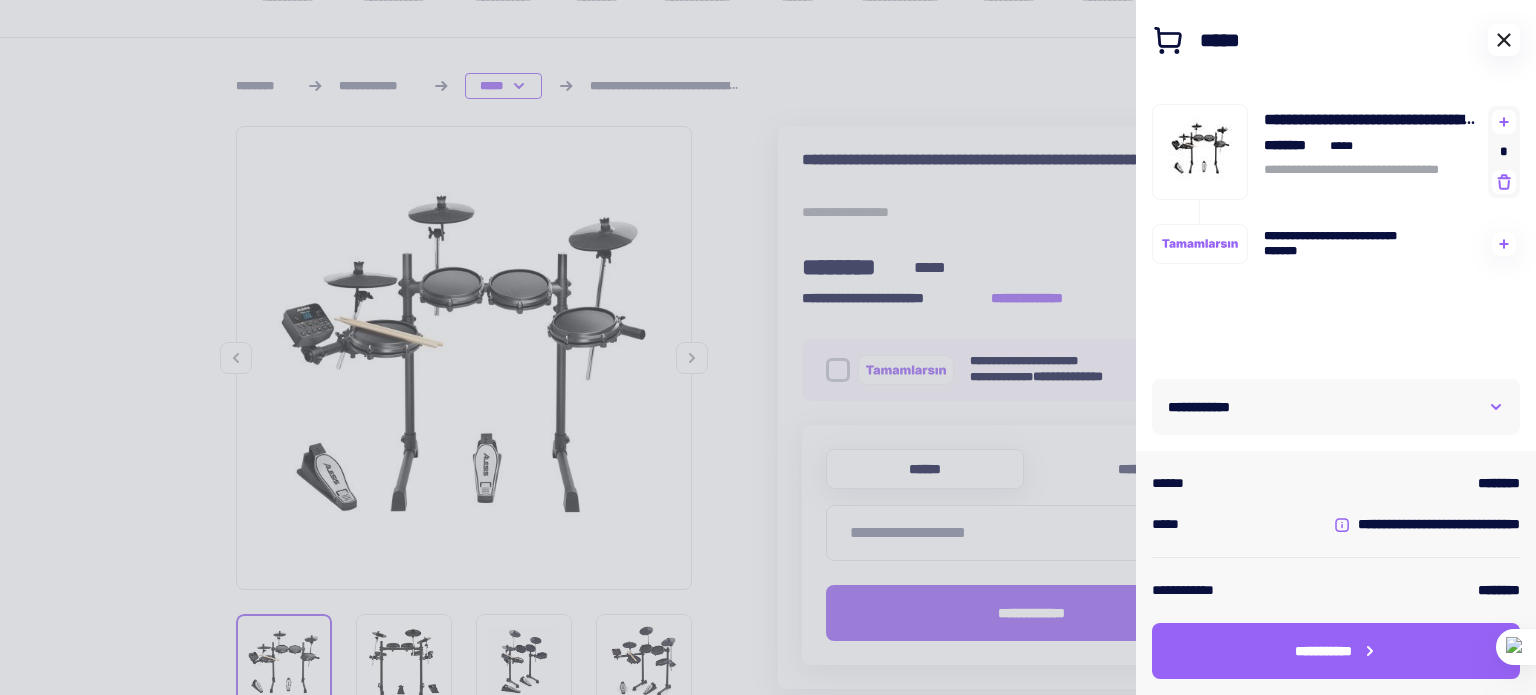 click at bounding box center [1504, 40] 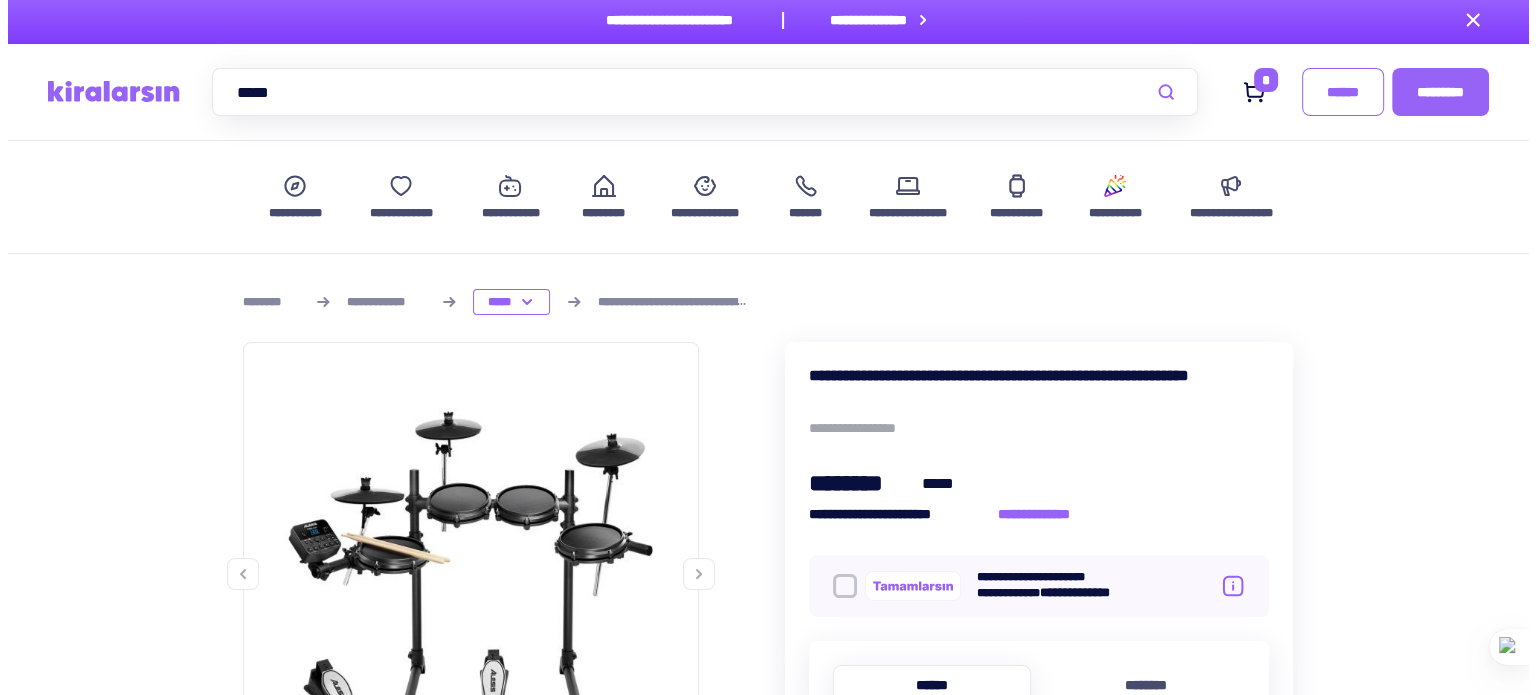 scroll, scrollTop: 0, scrollLeft: 0, axis: both 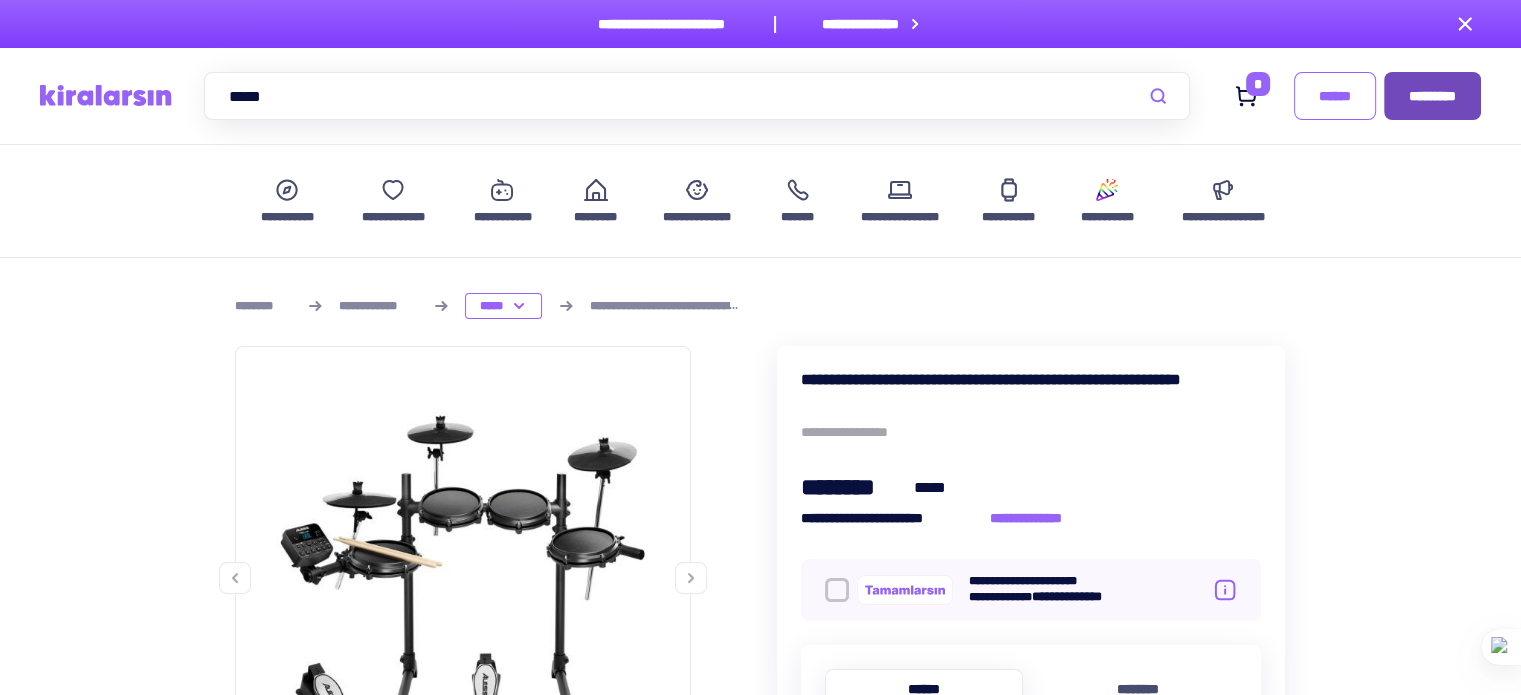 click on "*********" at bounding box center (1432, 96) 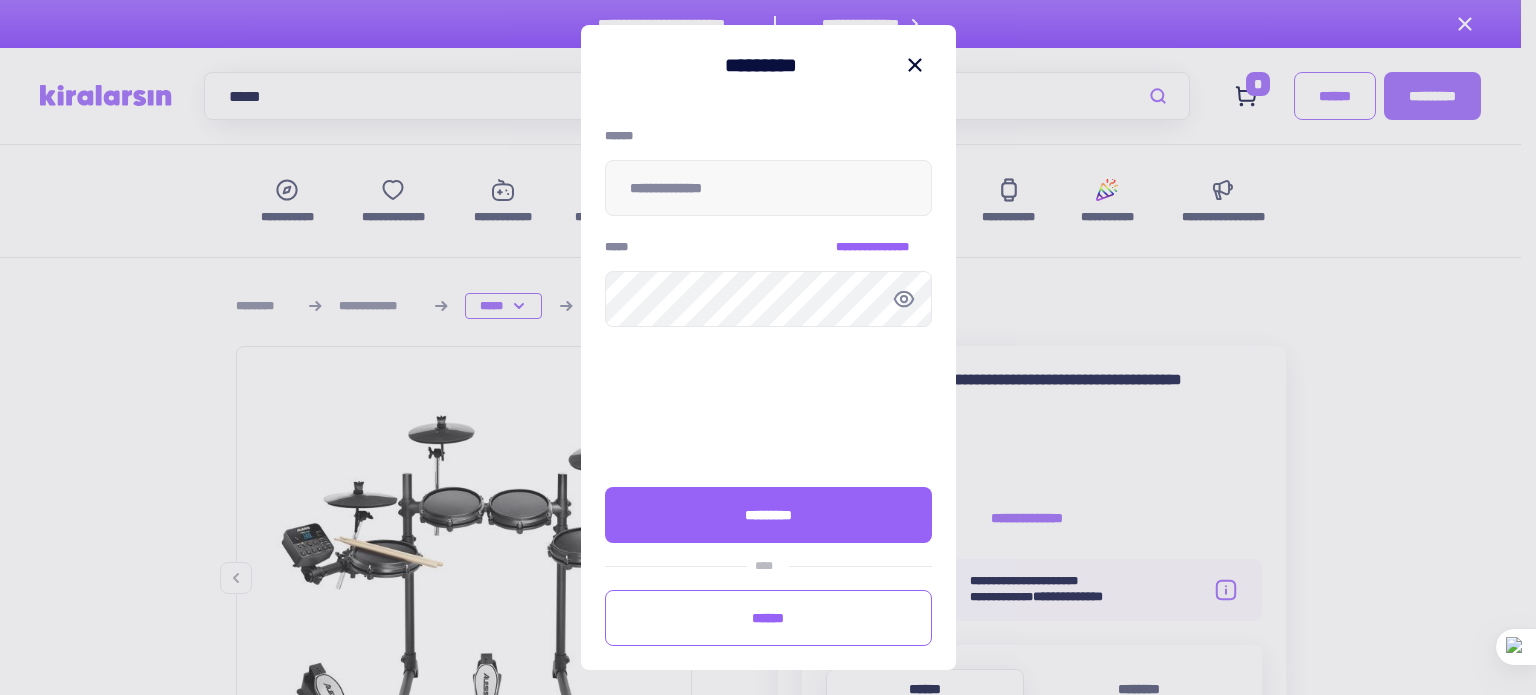click on "******" at bounding box center (768, 136) 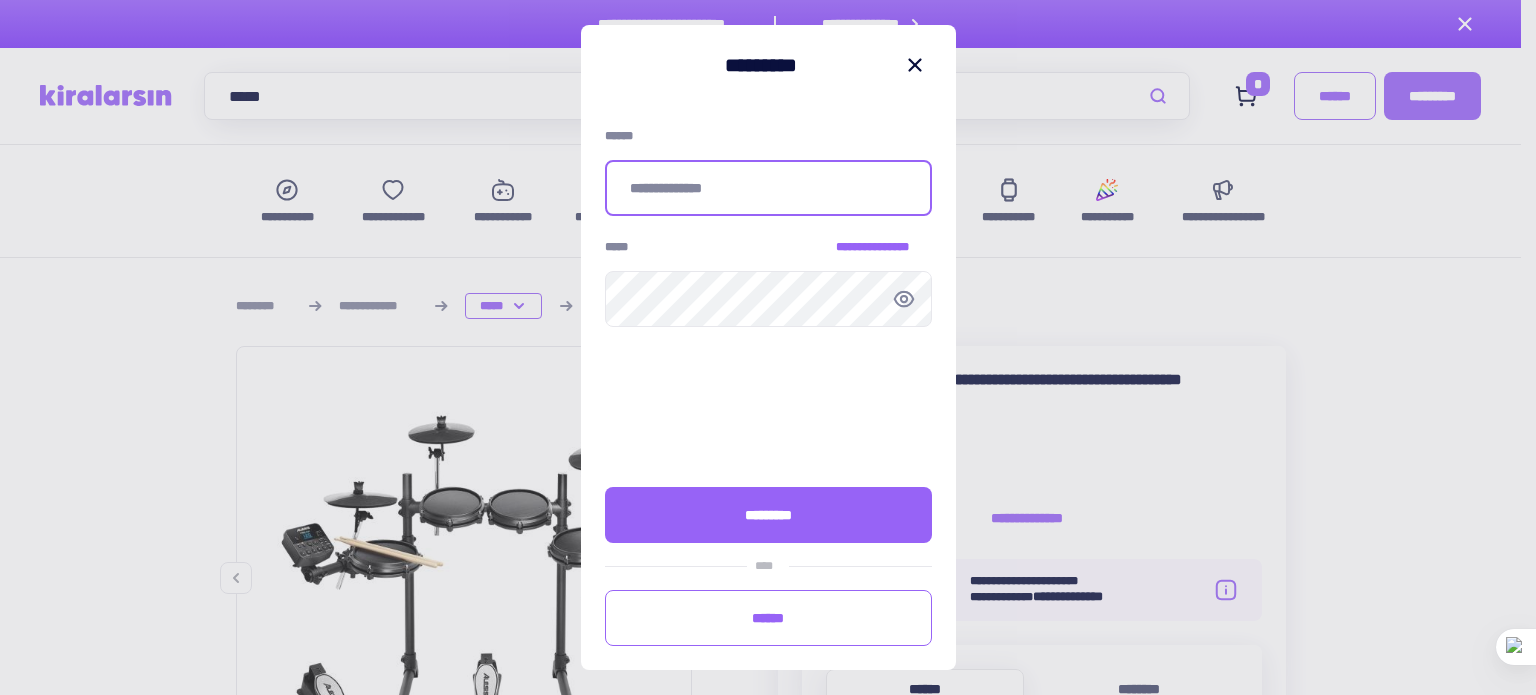 click at bounding box center [768, 188] 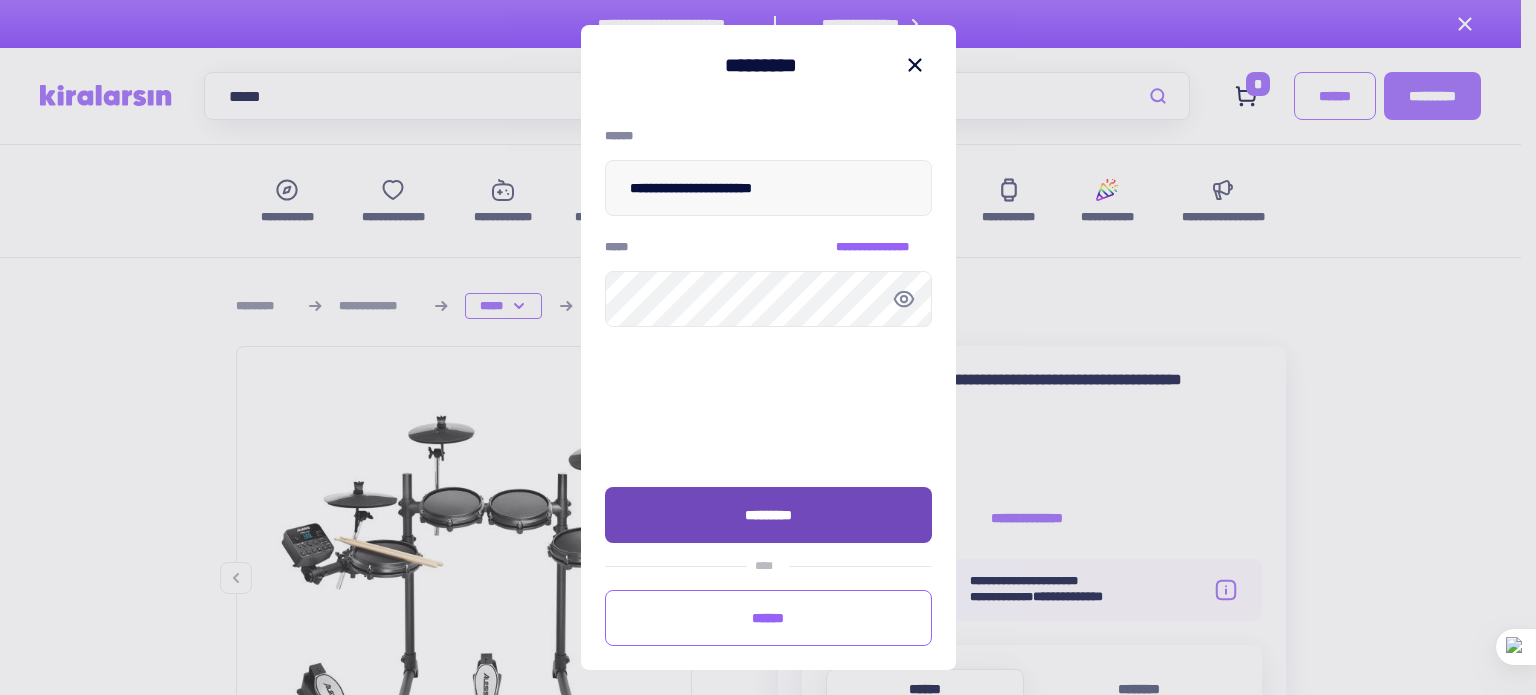 click on "*********" at bounding box center [768, 515] 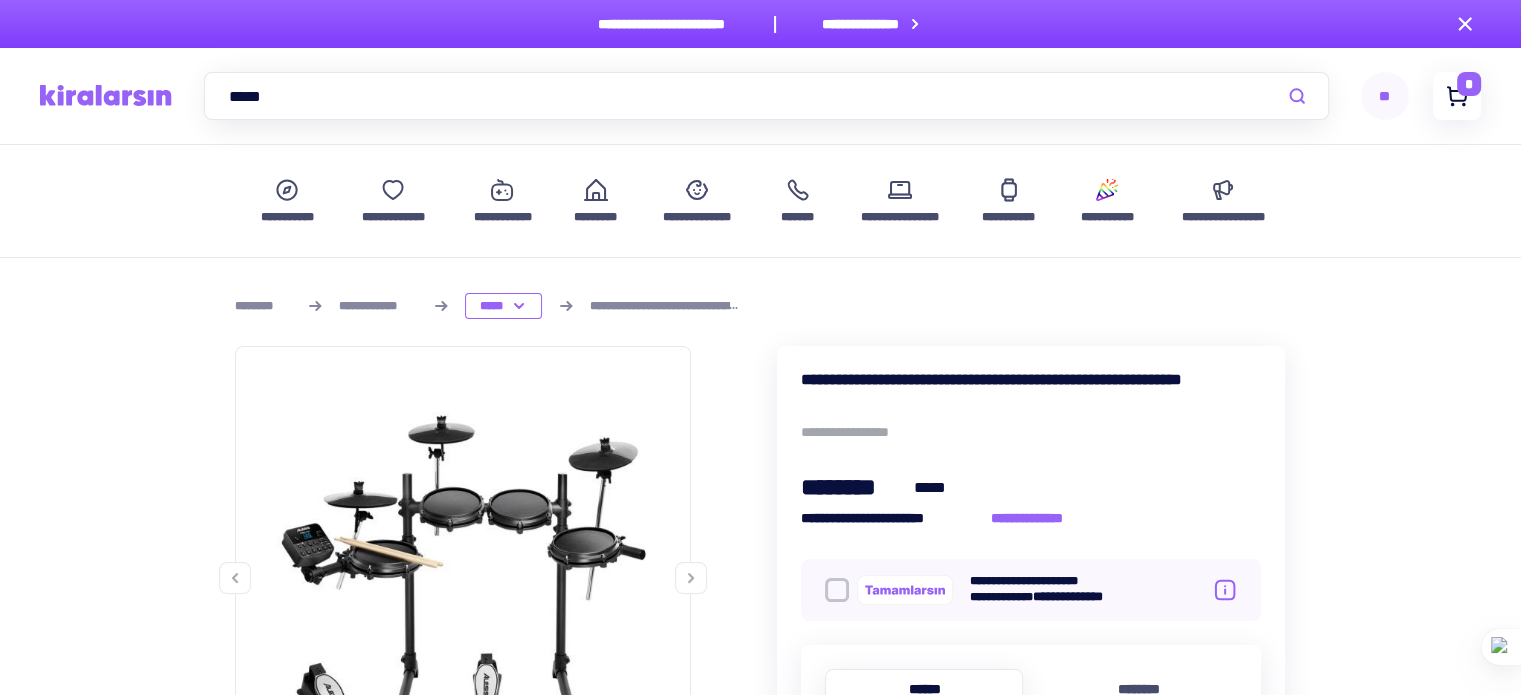 click on "*" at bounding box center (1469, 84) 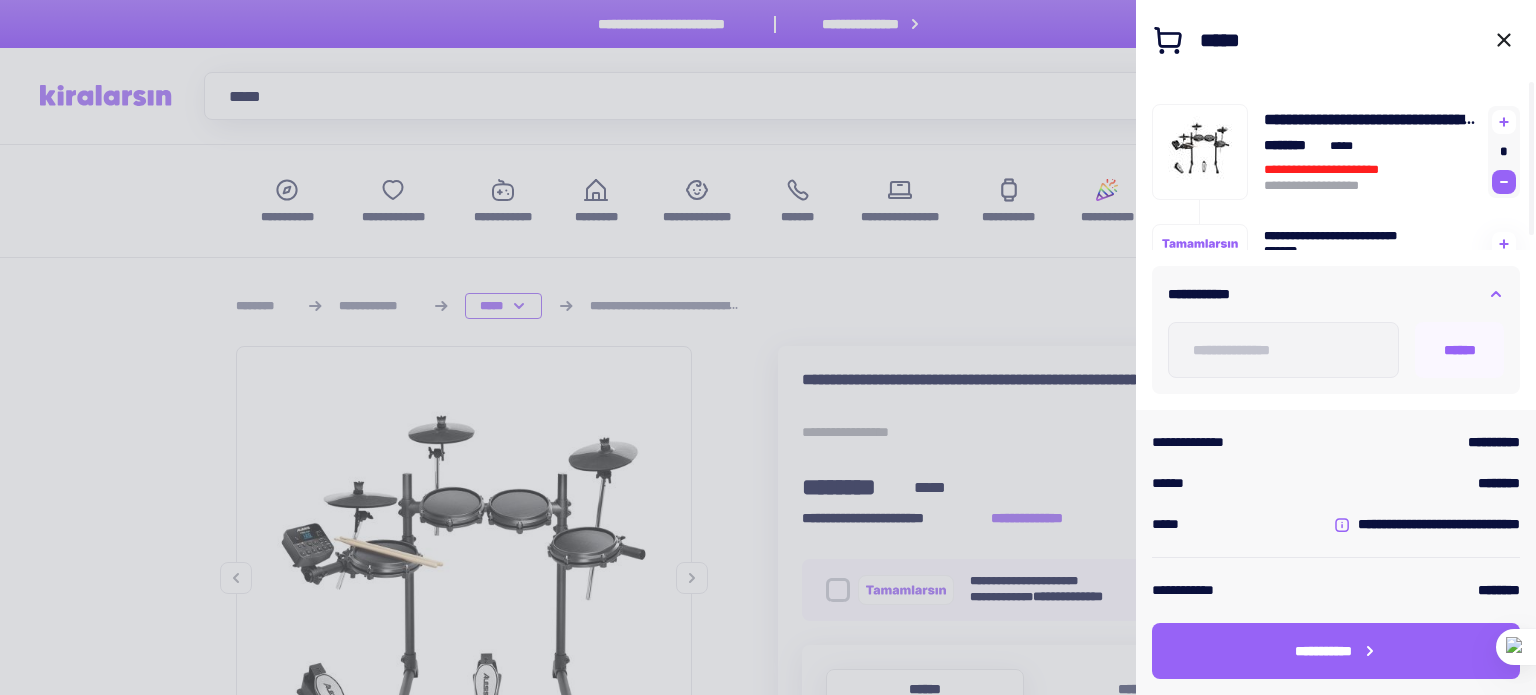 click 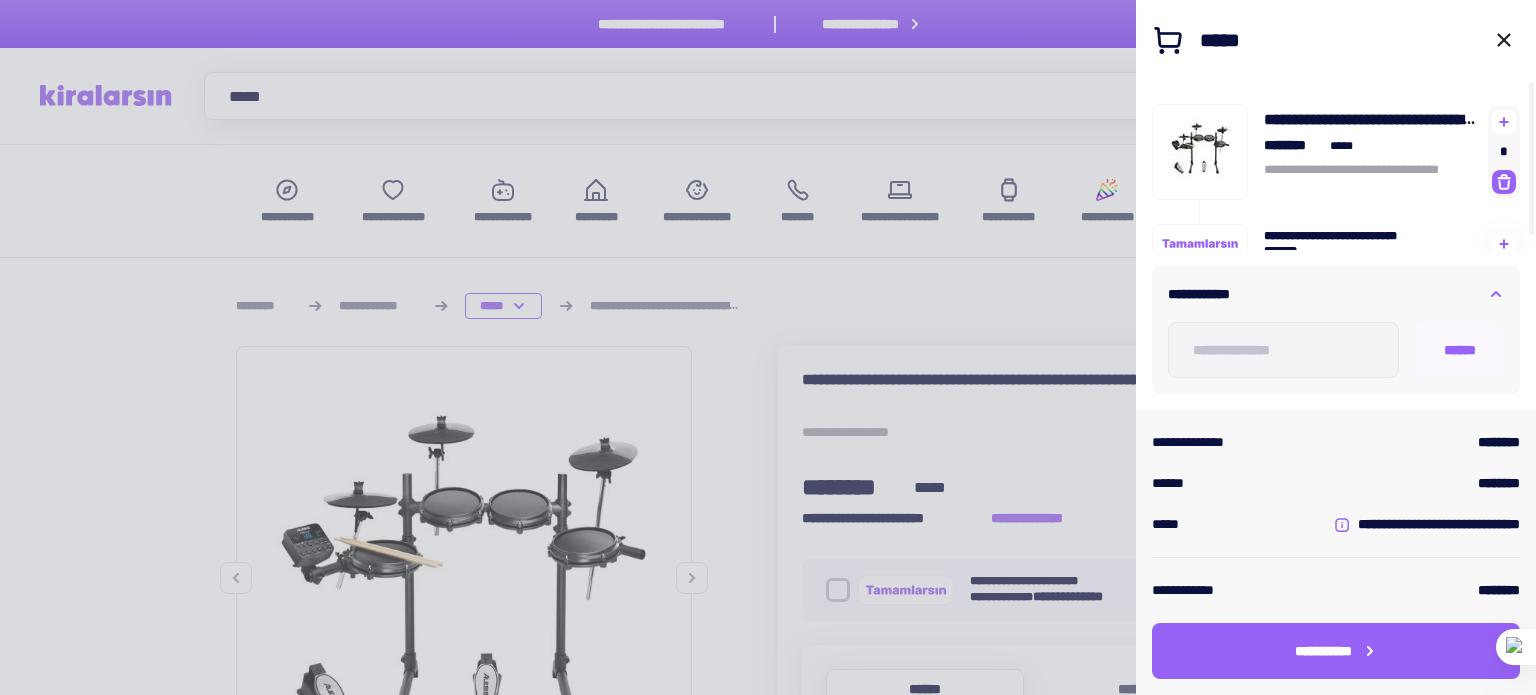 scroll, scrollTop: 13, scrollLeft: 0, axis: vertical 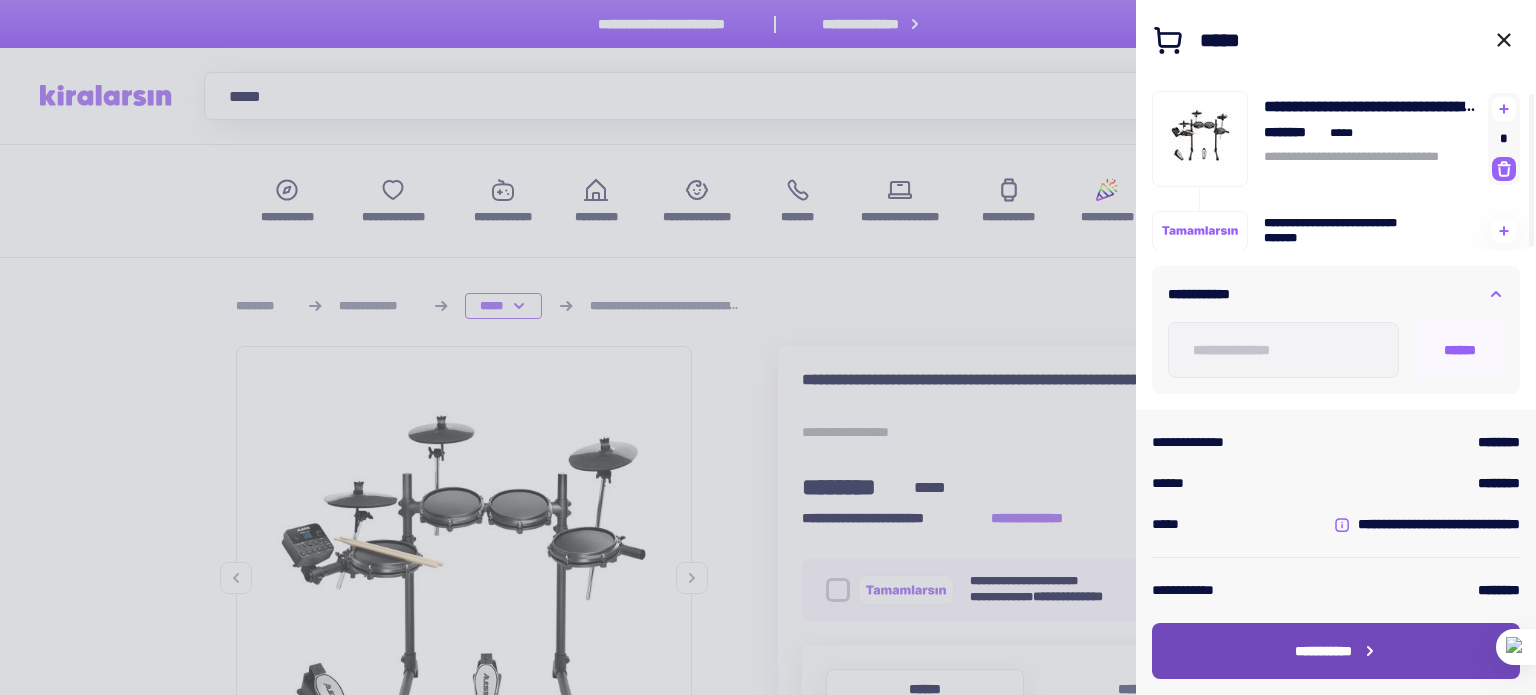 click on "**********" at bounding box center [1336, 651] 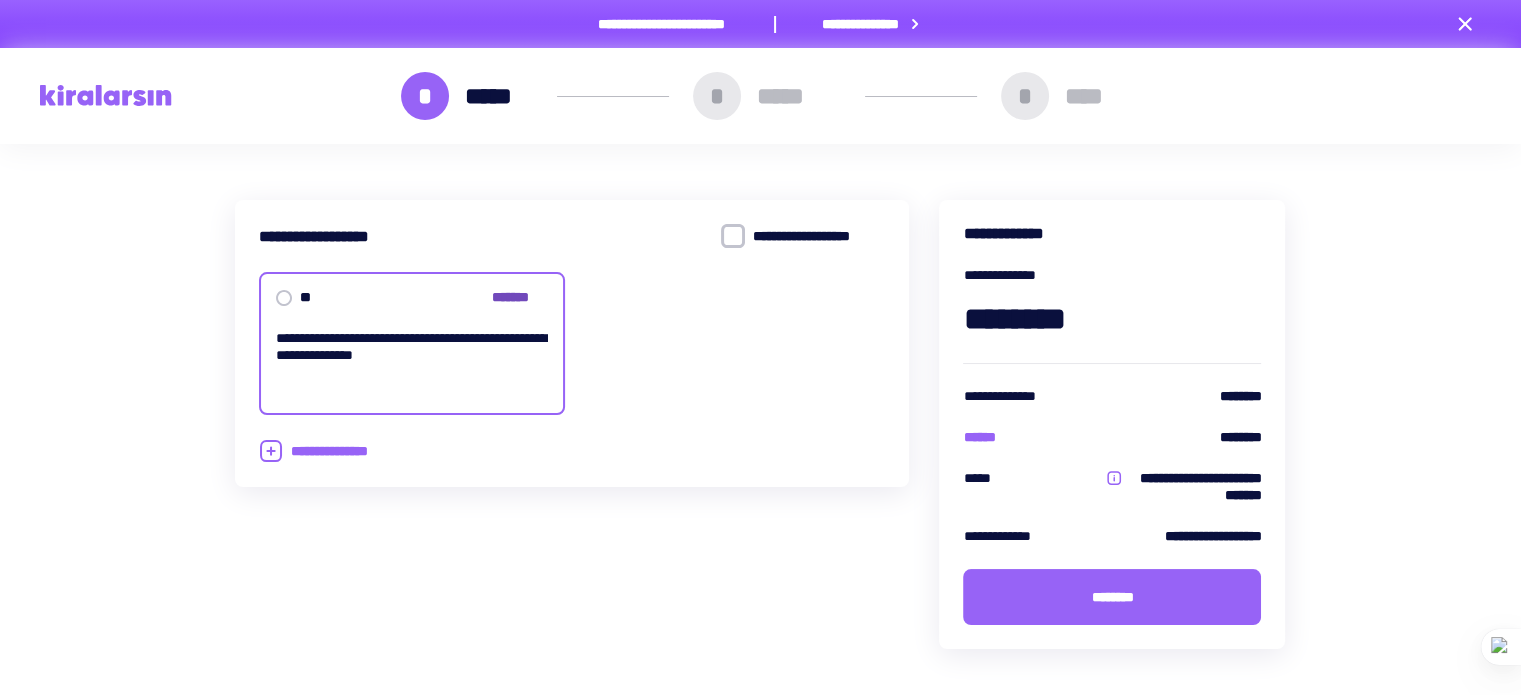 click on "*******" at bounding box center (520, 297) 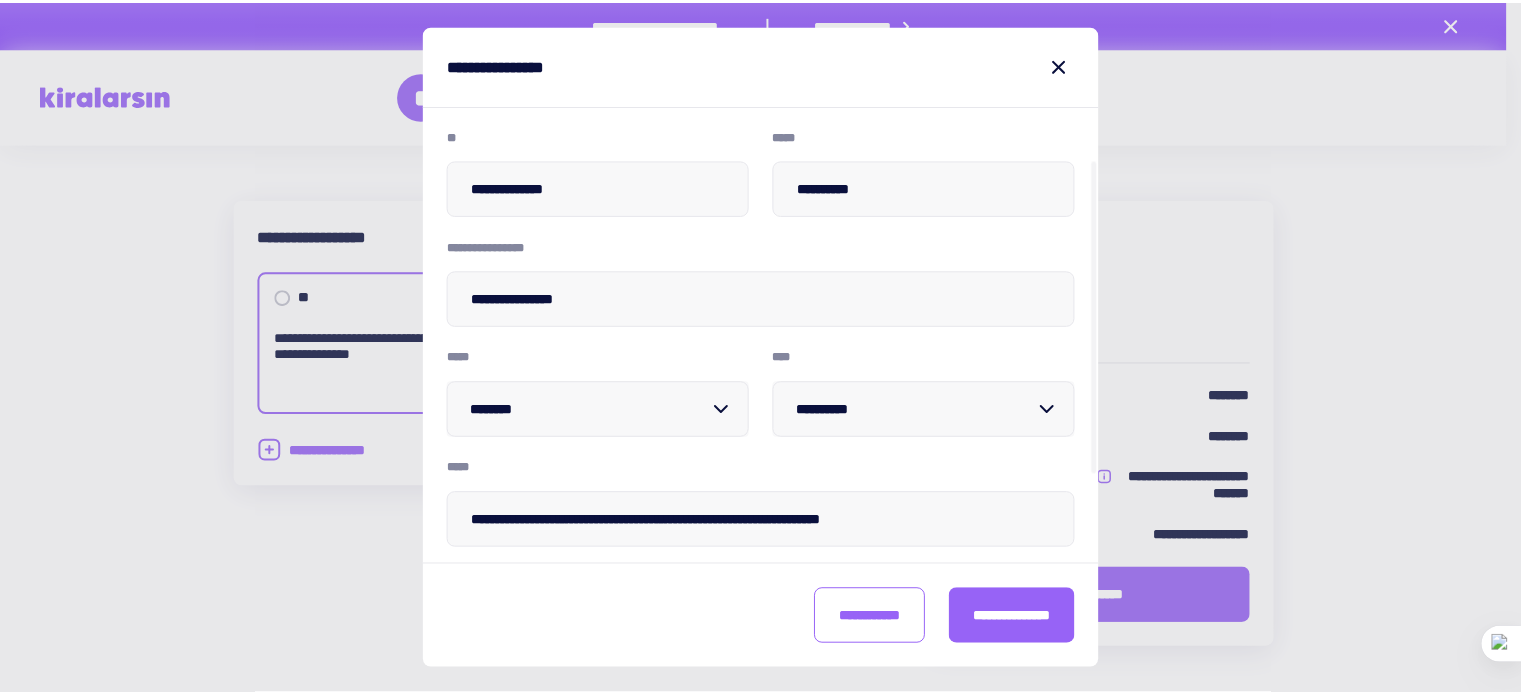 scroll, scrollTop: 0, scrollLeft: 0, axis: both 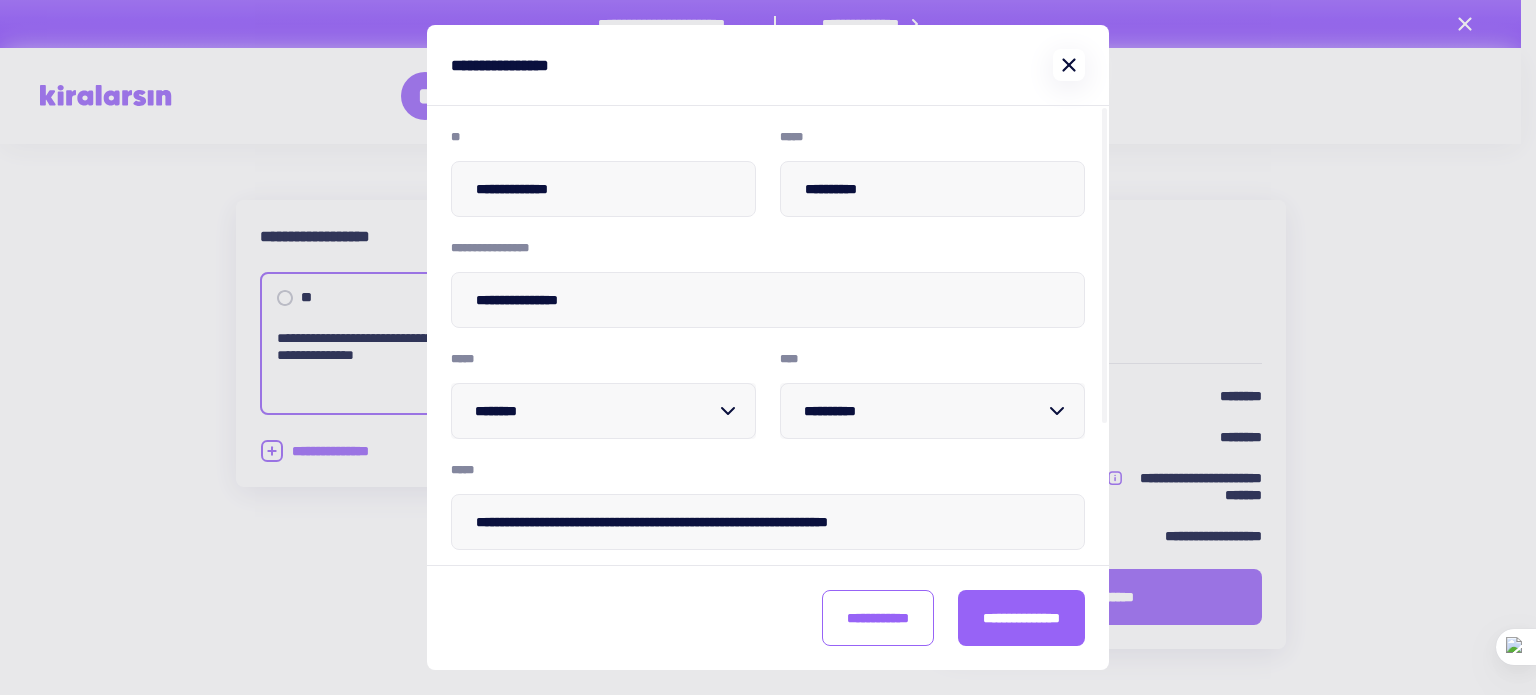 click 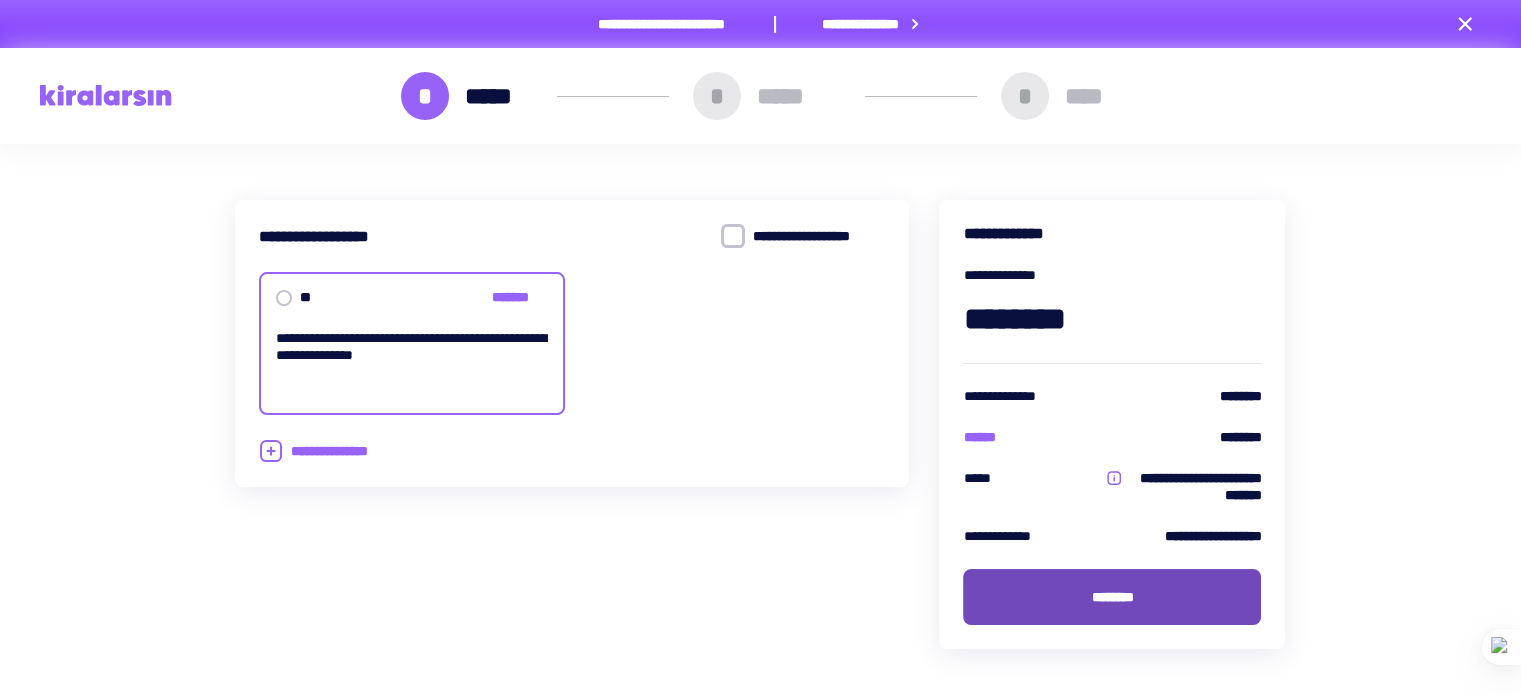 click on "********" at bounding box center (1112, 597) 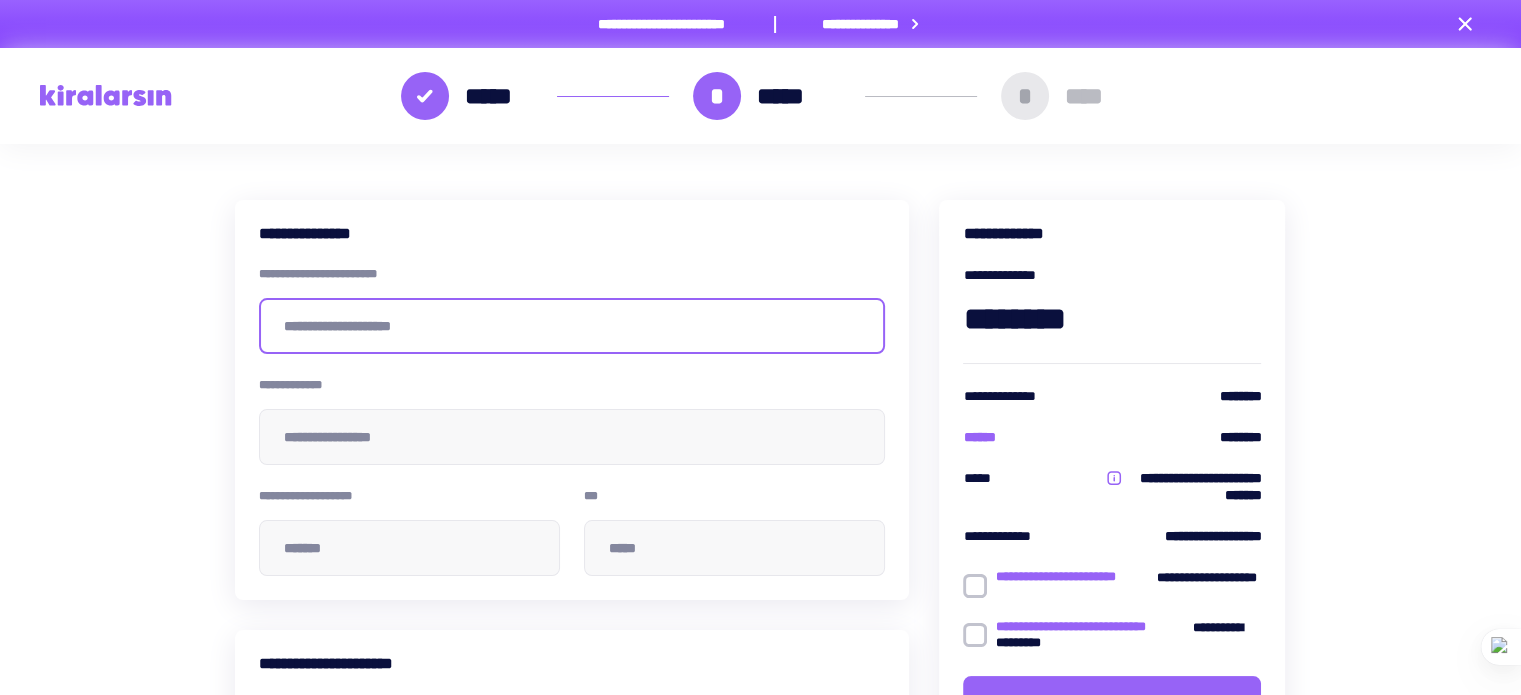 click at bounding box center [572, 326] 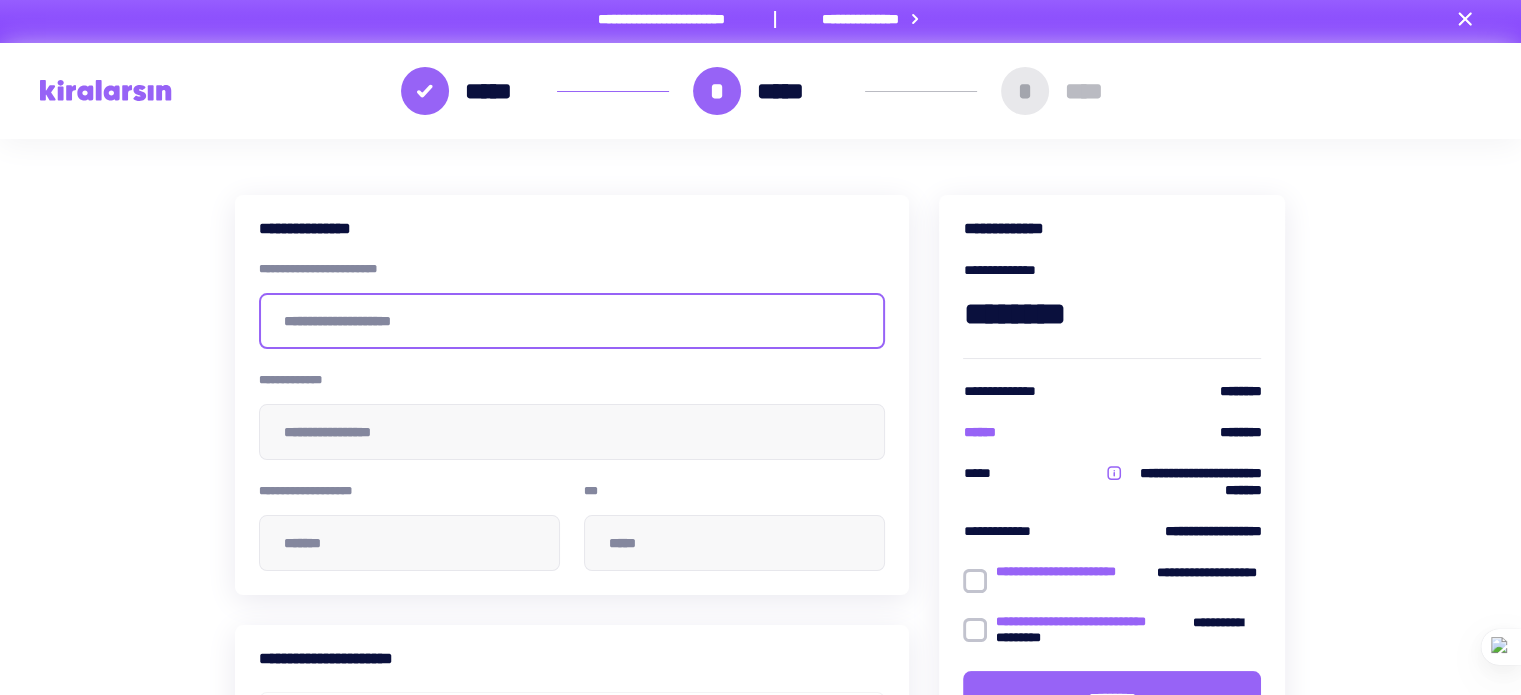 scroll, scrollTop: 0, scrollLeft: 0, axis: both 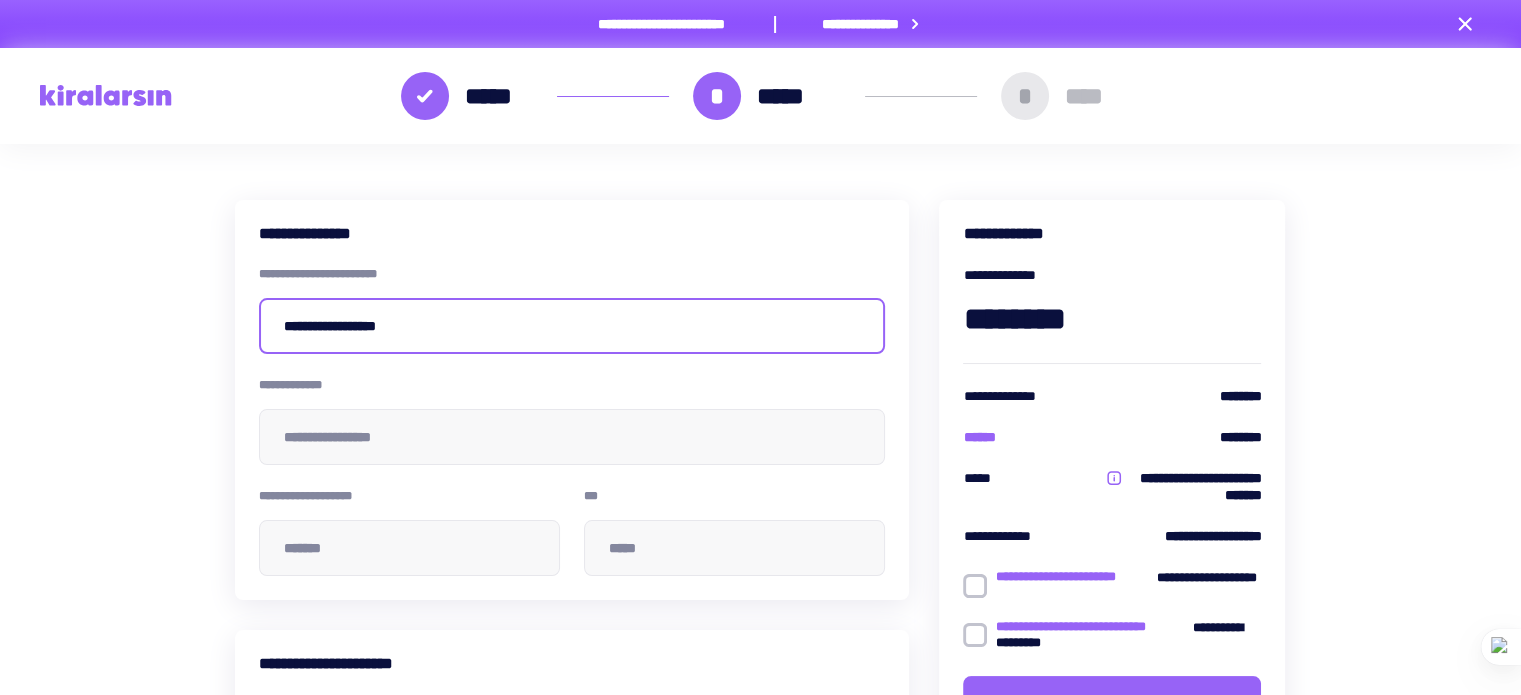 type on "**********" 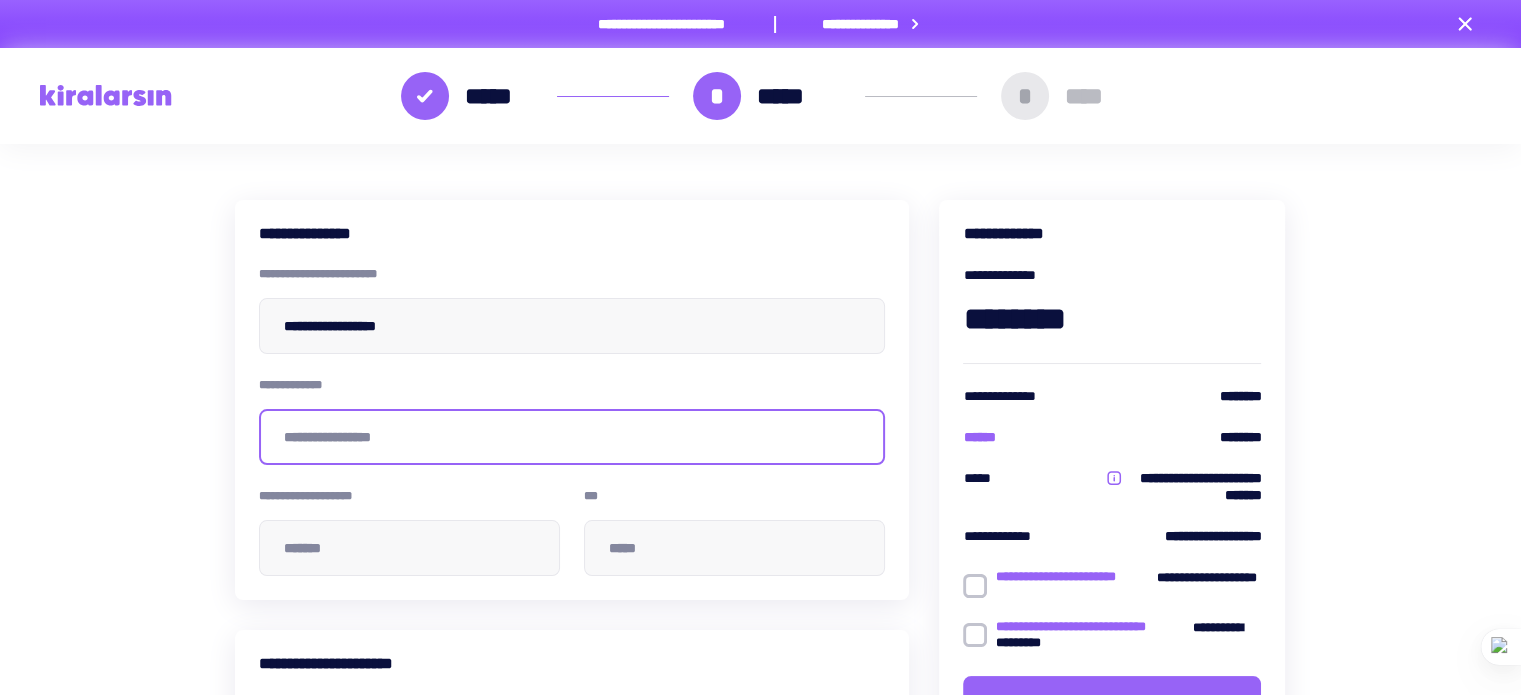 click at bounding box center (572, 437) 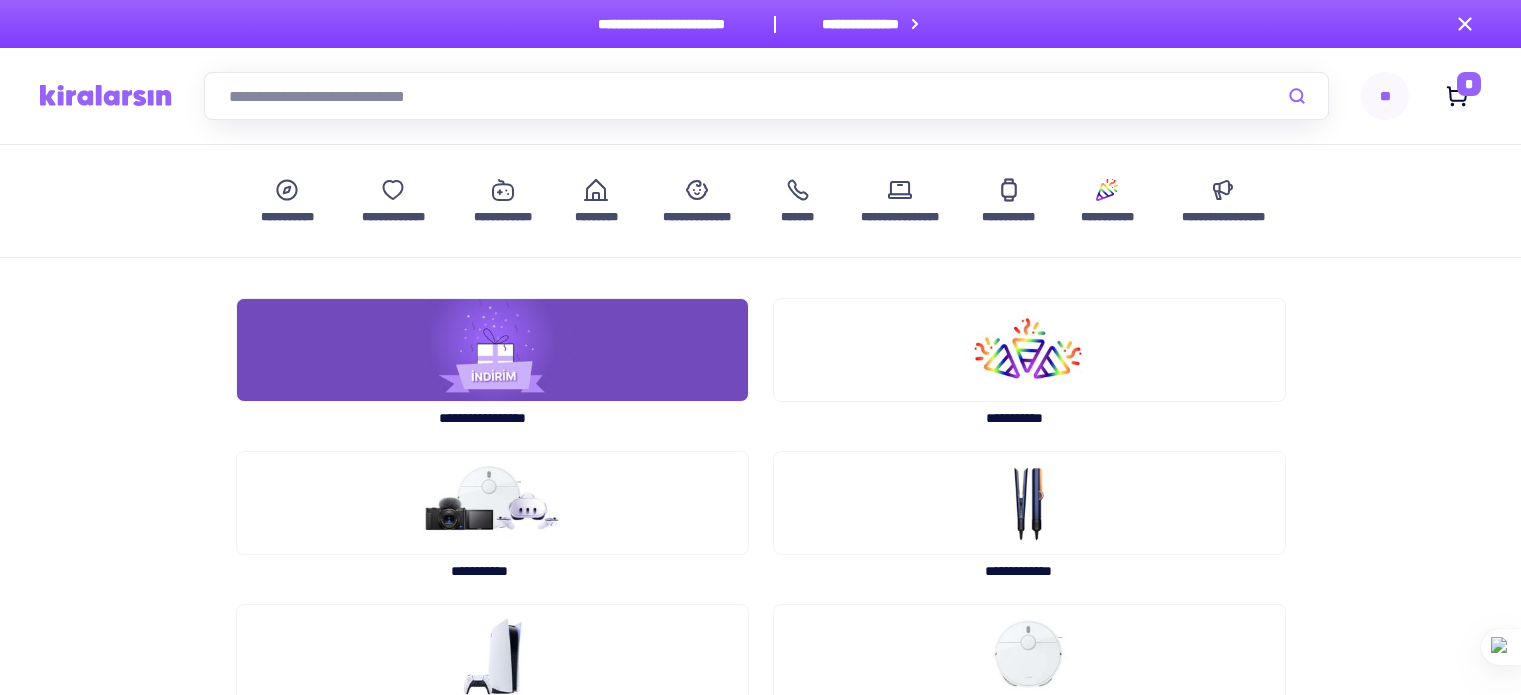 scroll, scrollTop: 0, scrollLeft: 0, axis: both 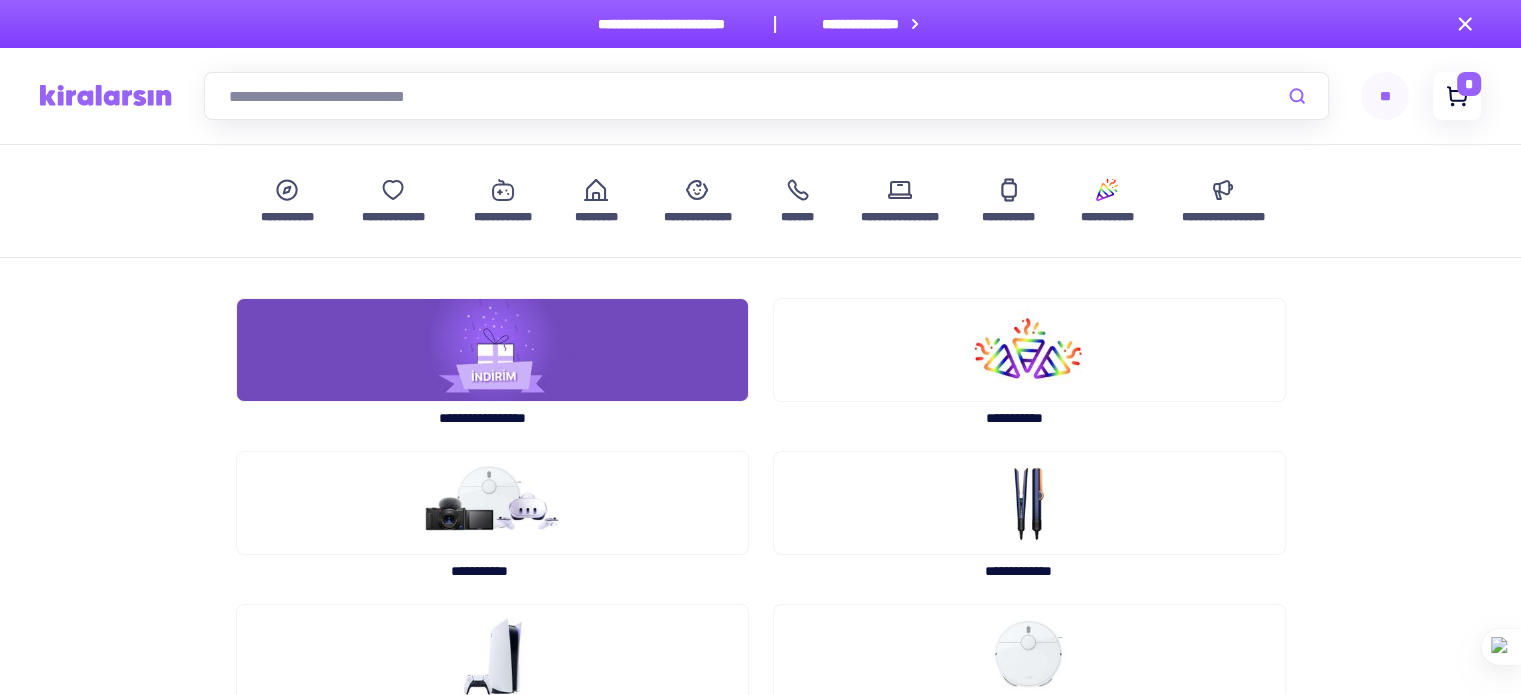 click on "*" at bounding box center (1469, 84) 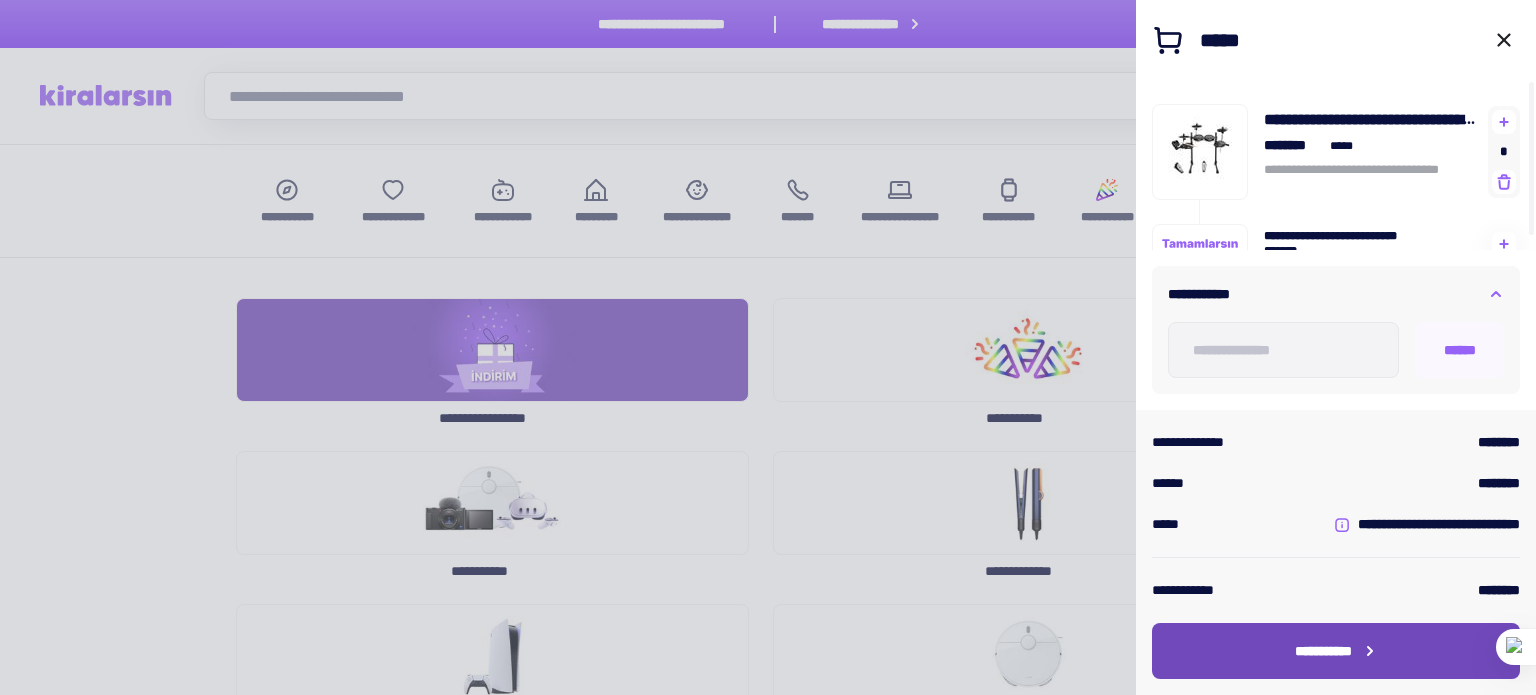 click on "**********" at bounding box center (1323, 651) 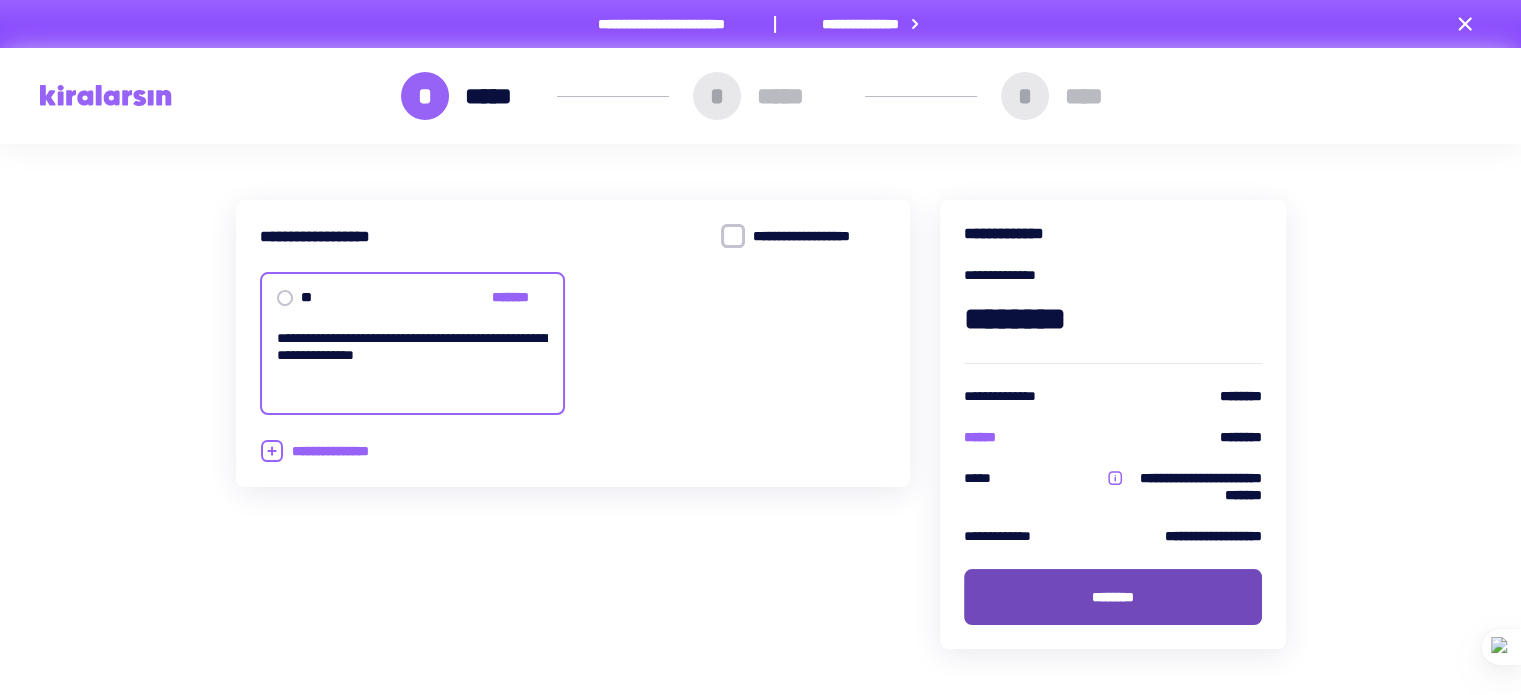 click on "********" at bounding box center [1113, 597] 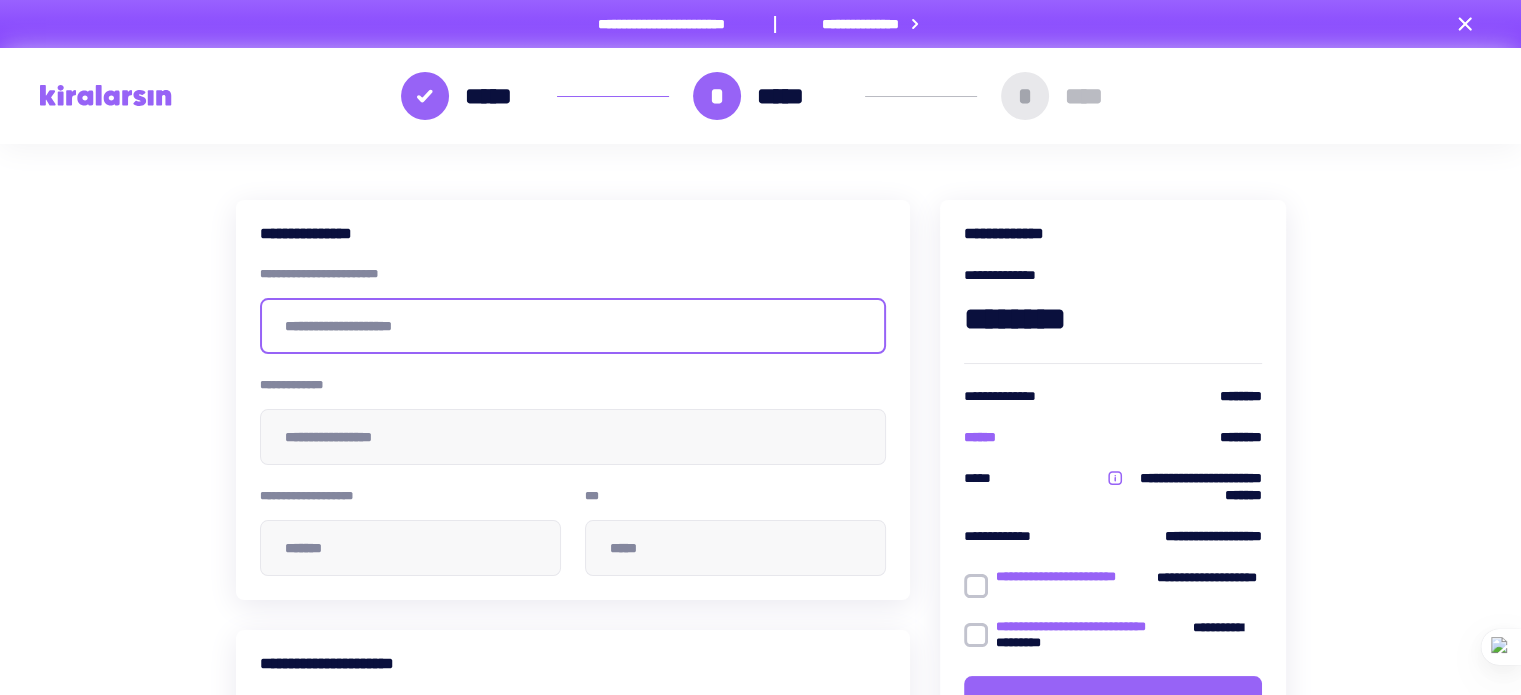 click at bounding box center (573, 326) 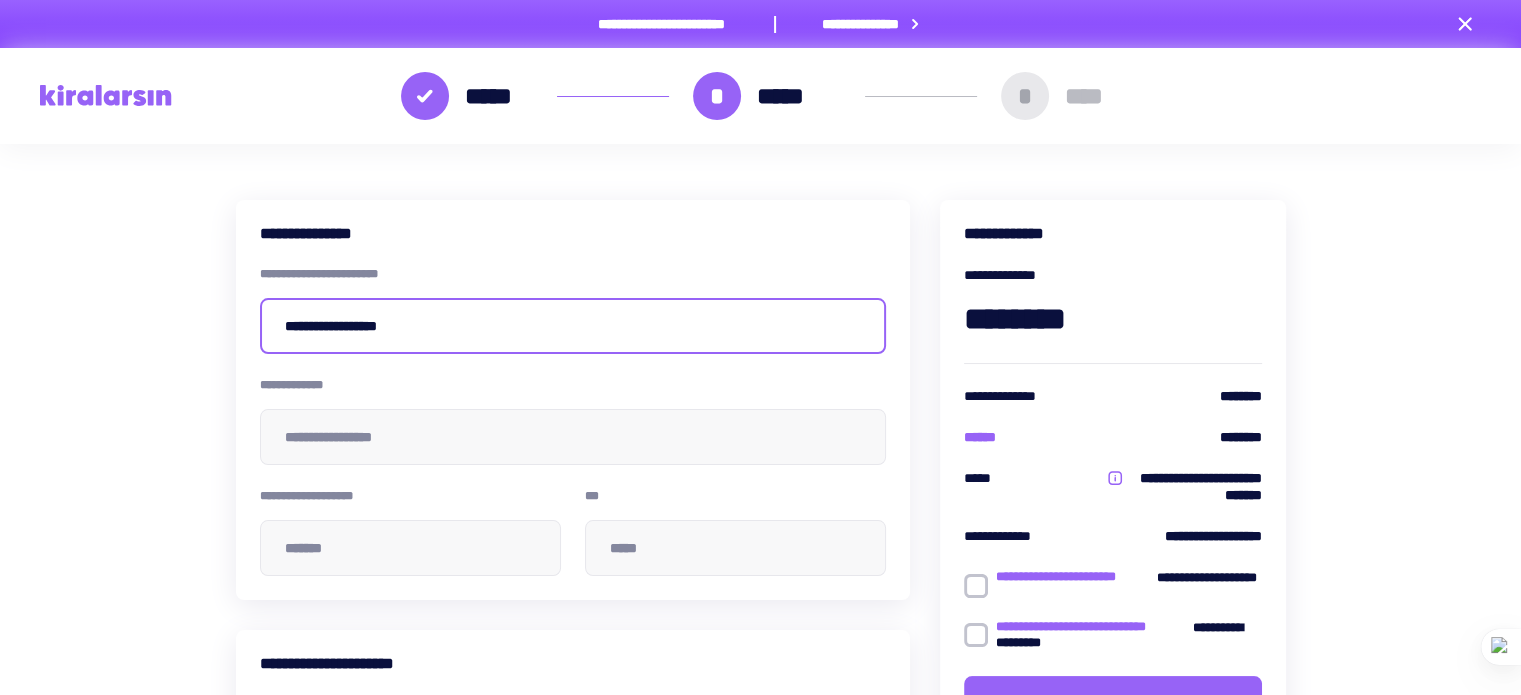 type on "**********" 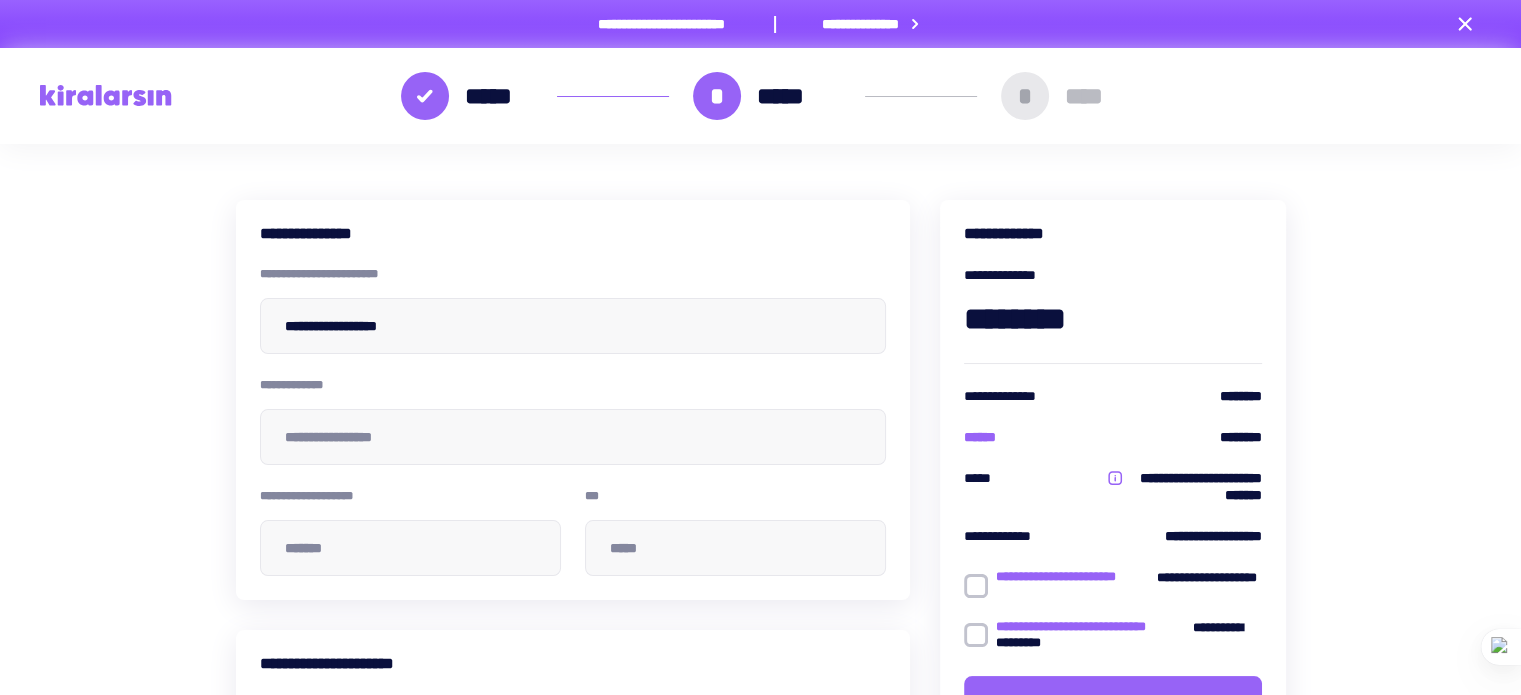 click on "**********" at bounding box center (573, 421) 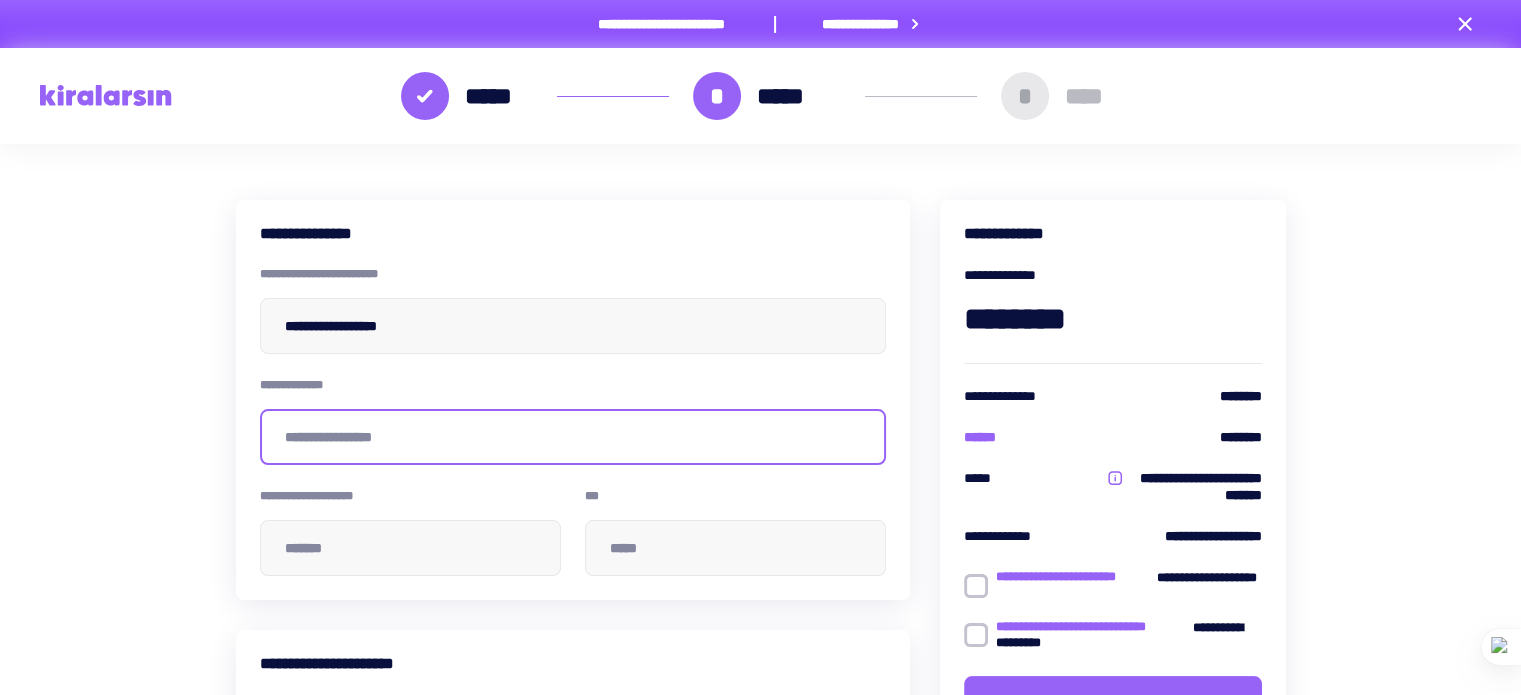 click at bounding box center (573, 437) 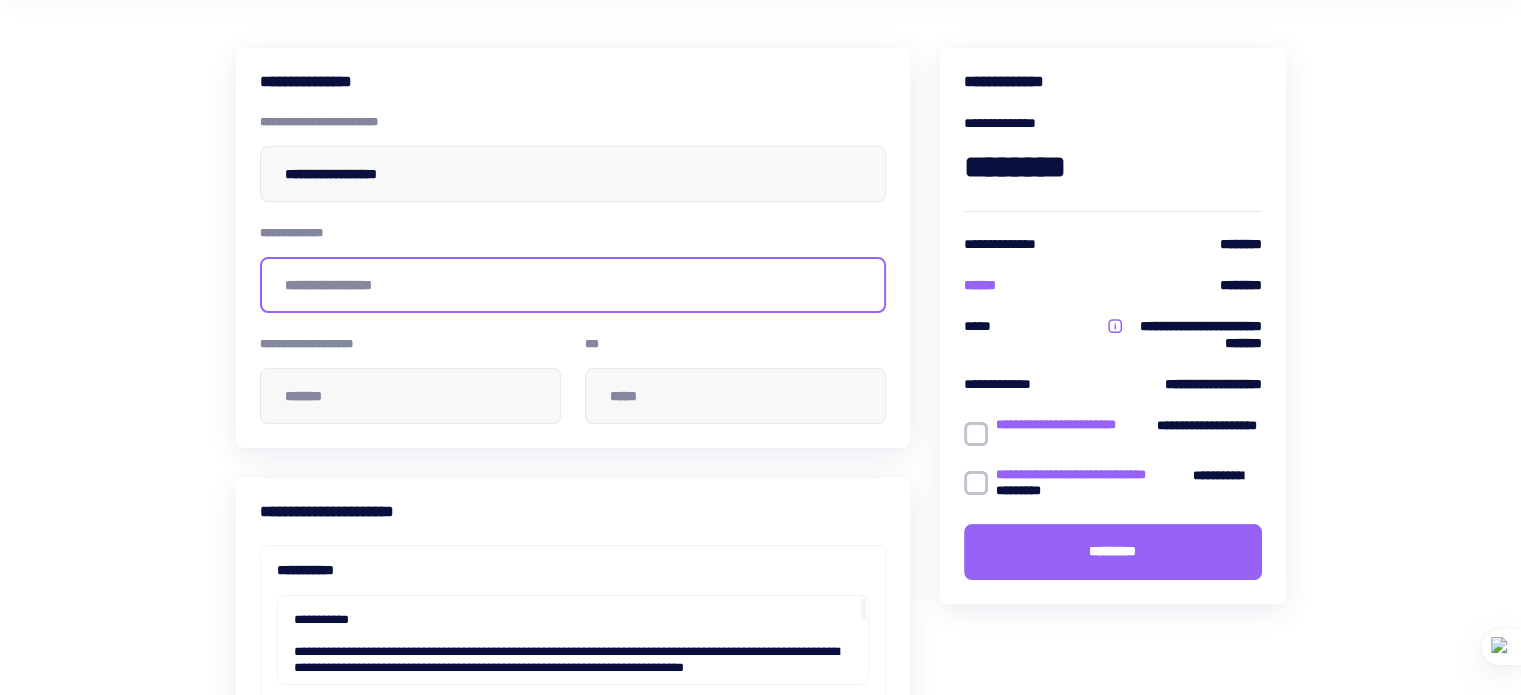 click at bounding box center (573, 285) 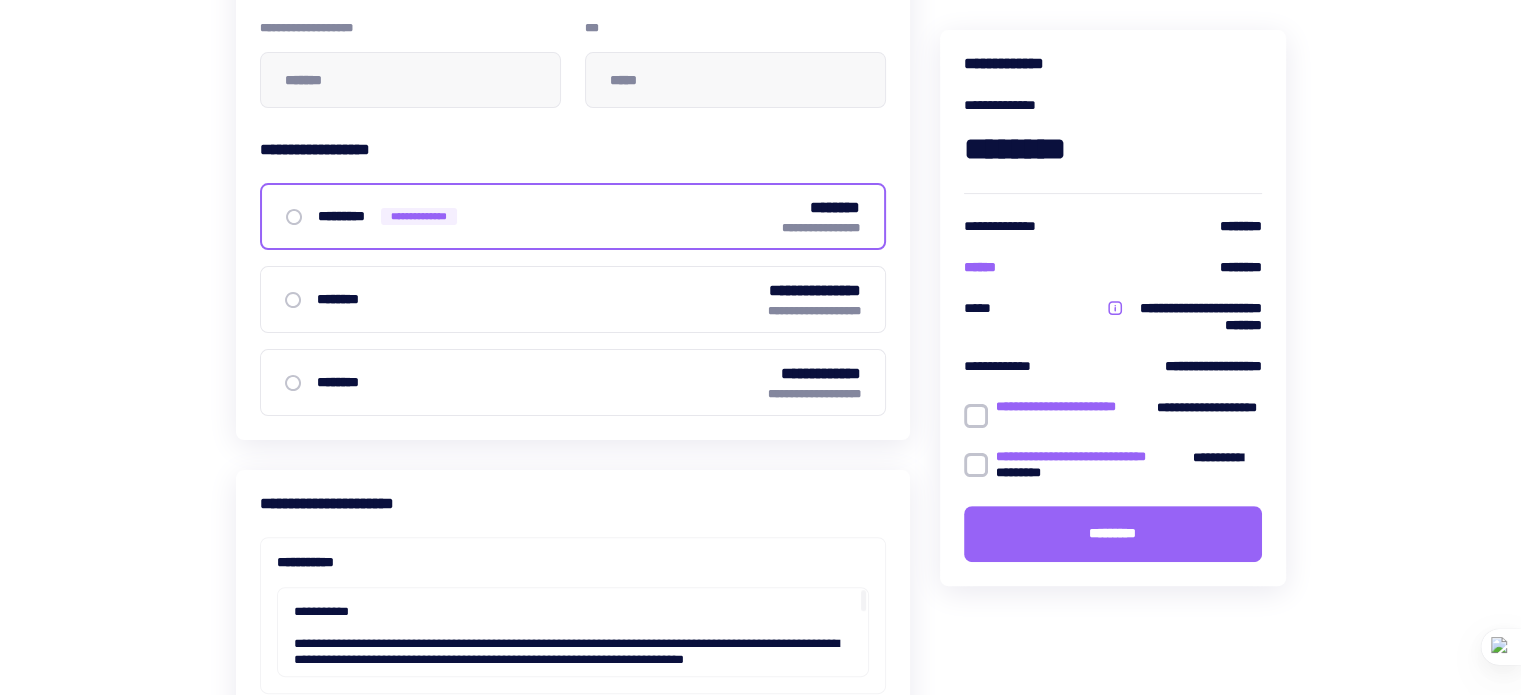 scroll, scrollTop: 472, scrollLeft: 0, axis: vertical 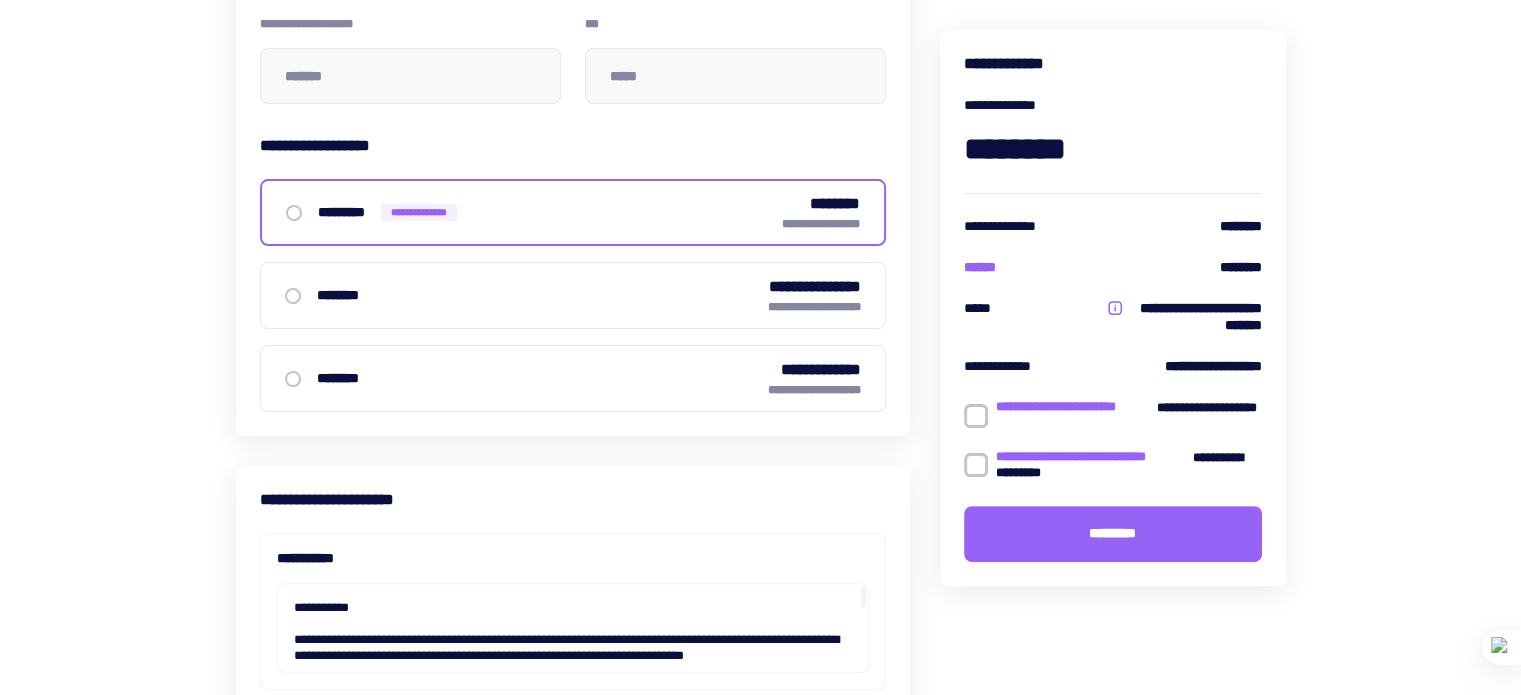 type on "**********" 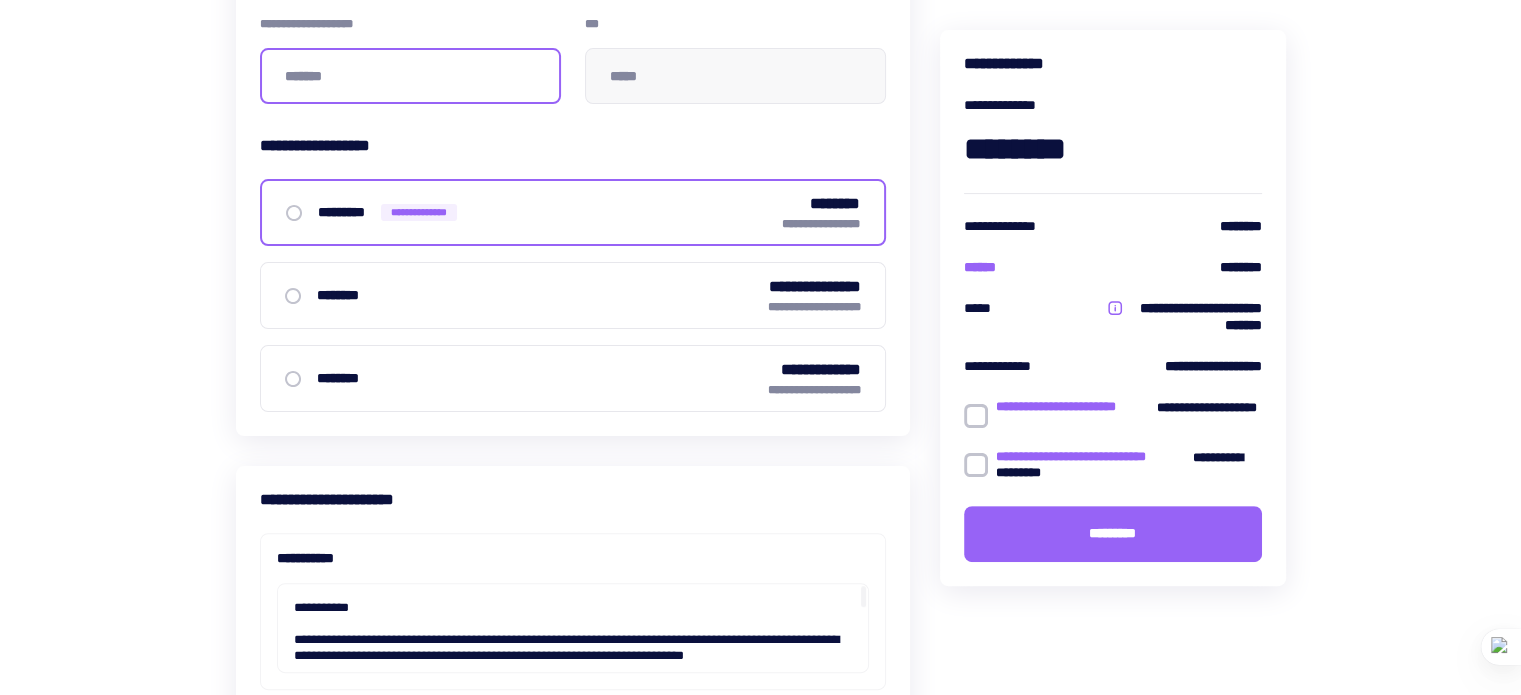 click at bounding box center (410, 76) 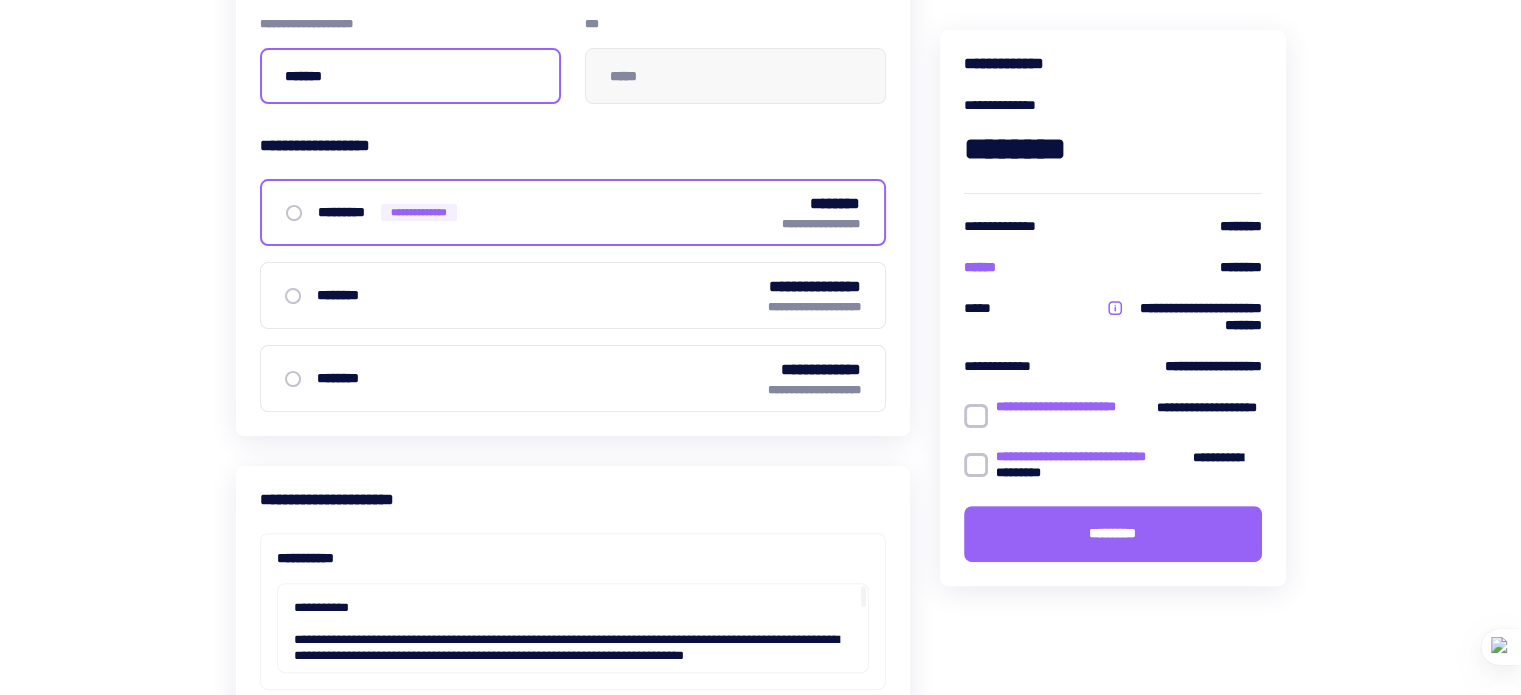 type on "*****" 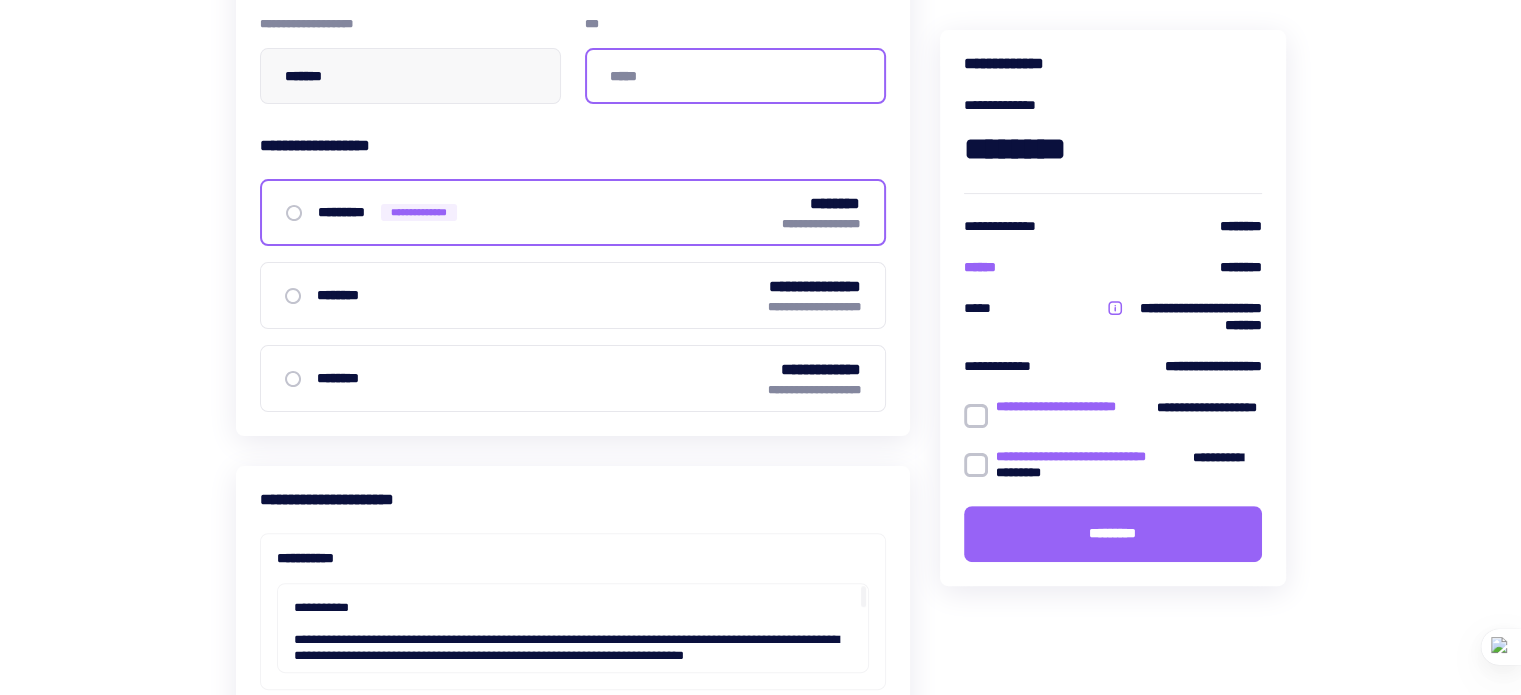 click at bounding box center [735, 76] 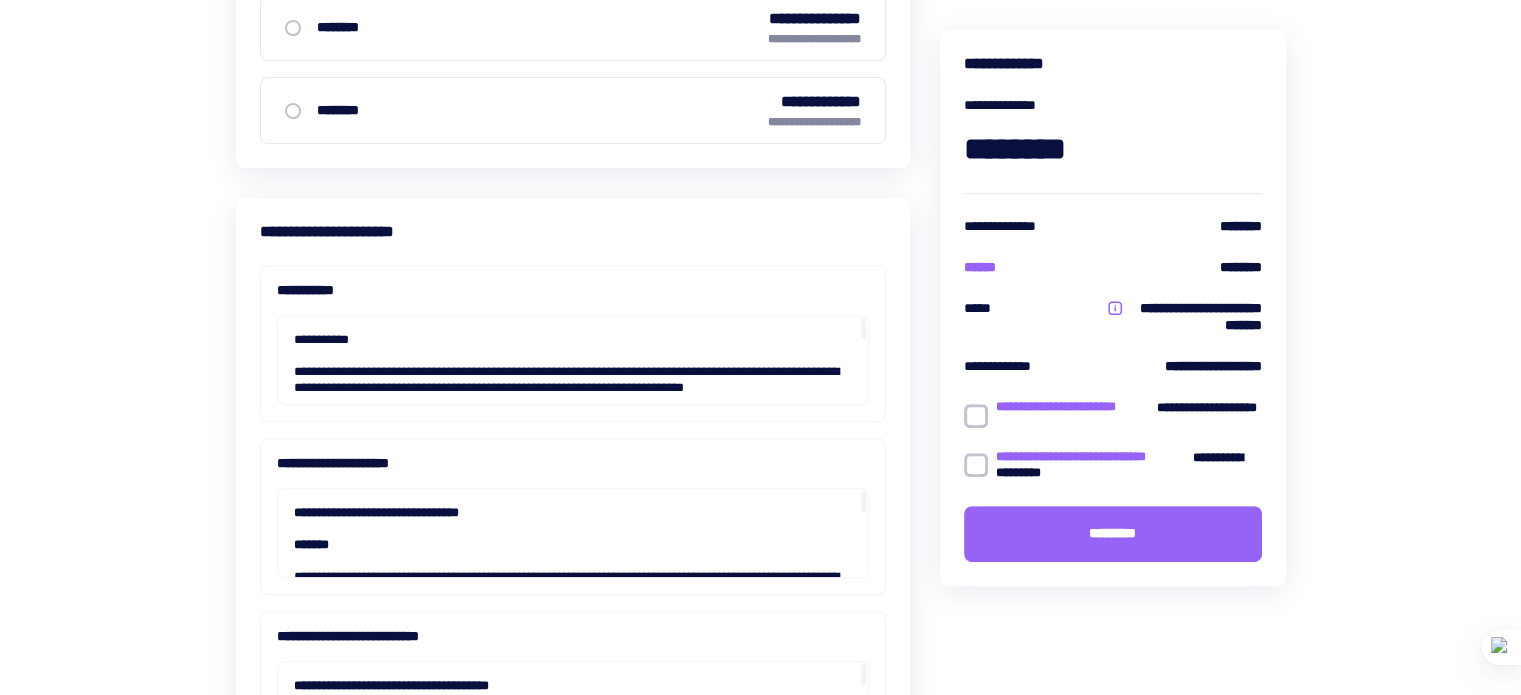 scroll, scrollTop: 744, scrollLeft: 0, axis: vertical 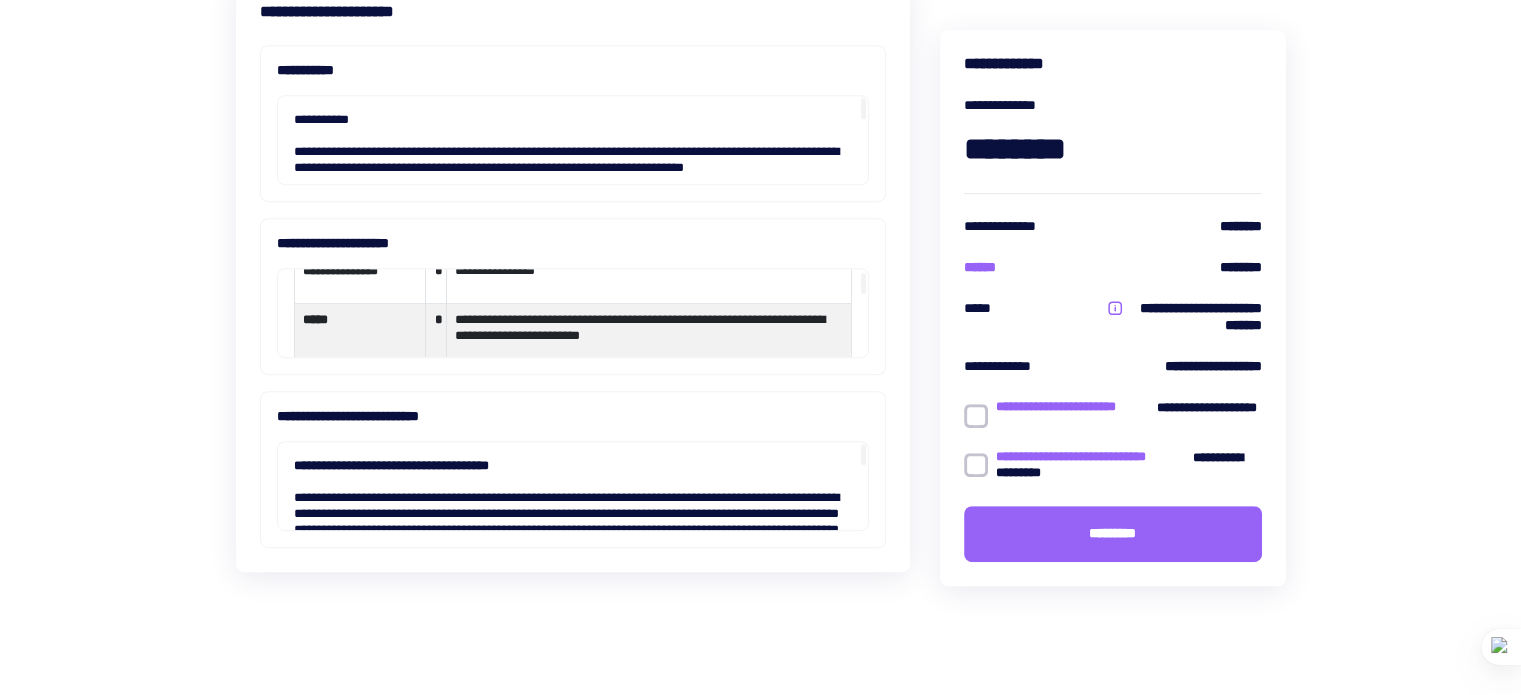 type on "***" 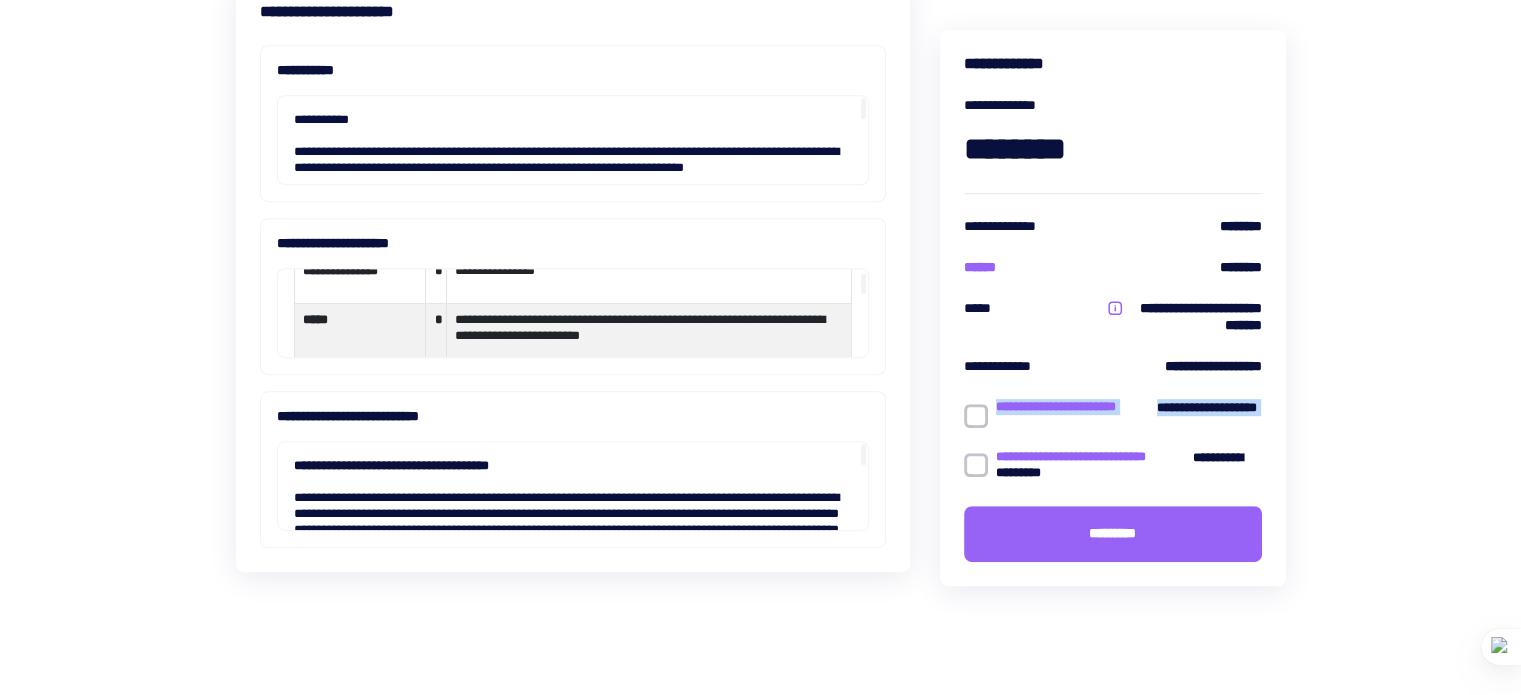 drag, startPoint x: 964, startPoint y: 417, endPoint x: 972, endPoint y: 471, distance: 54.589375 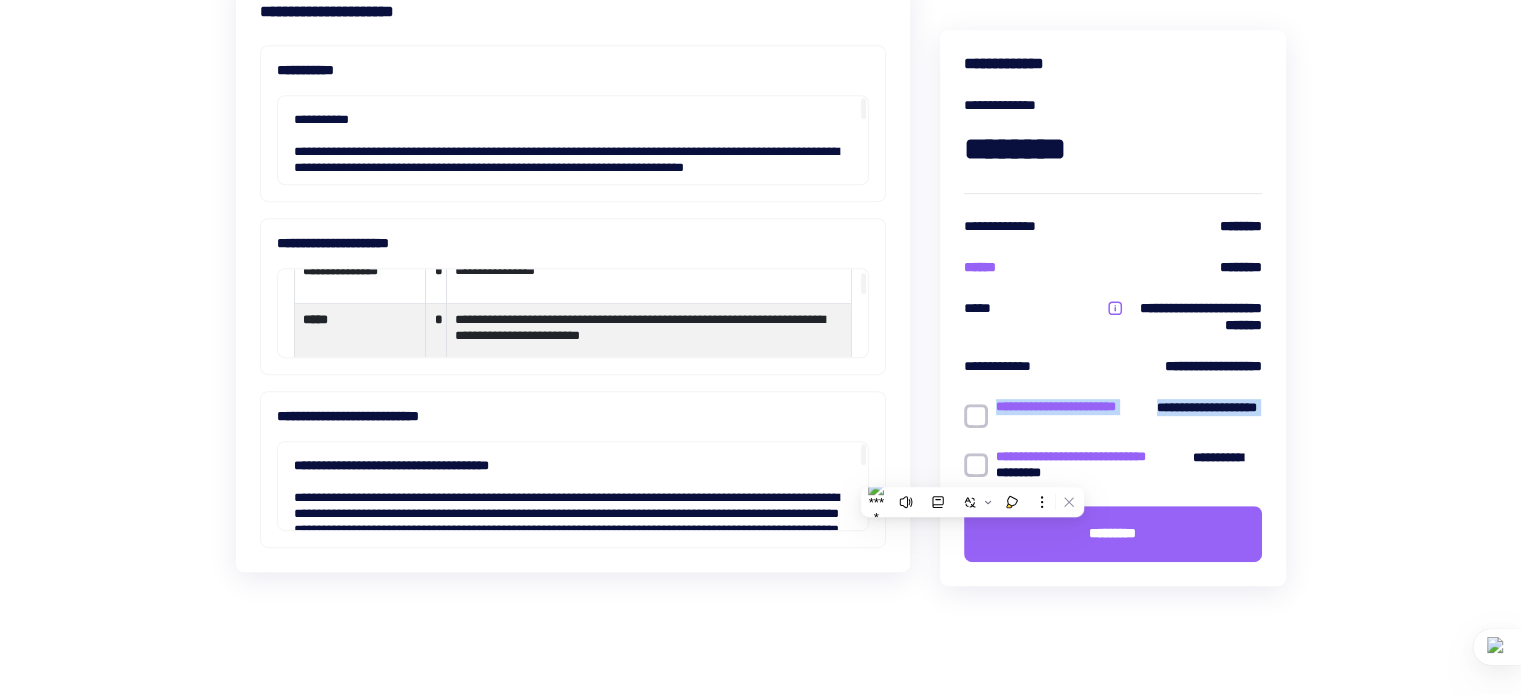 click at bounding box center (976, 465) 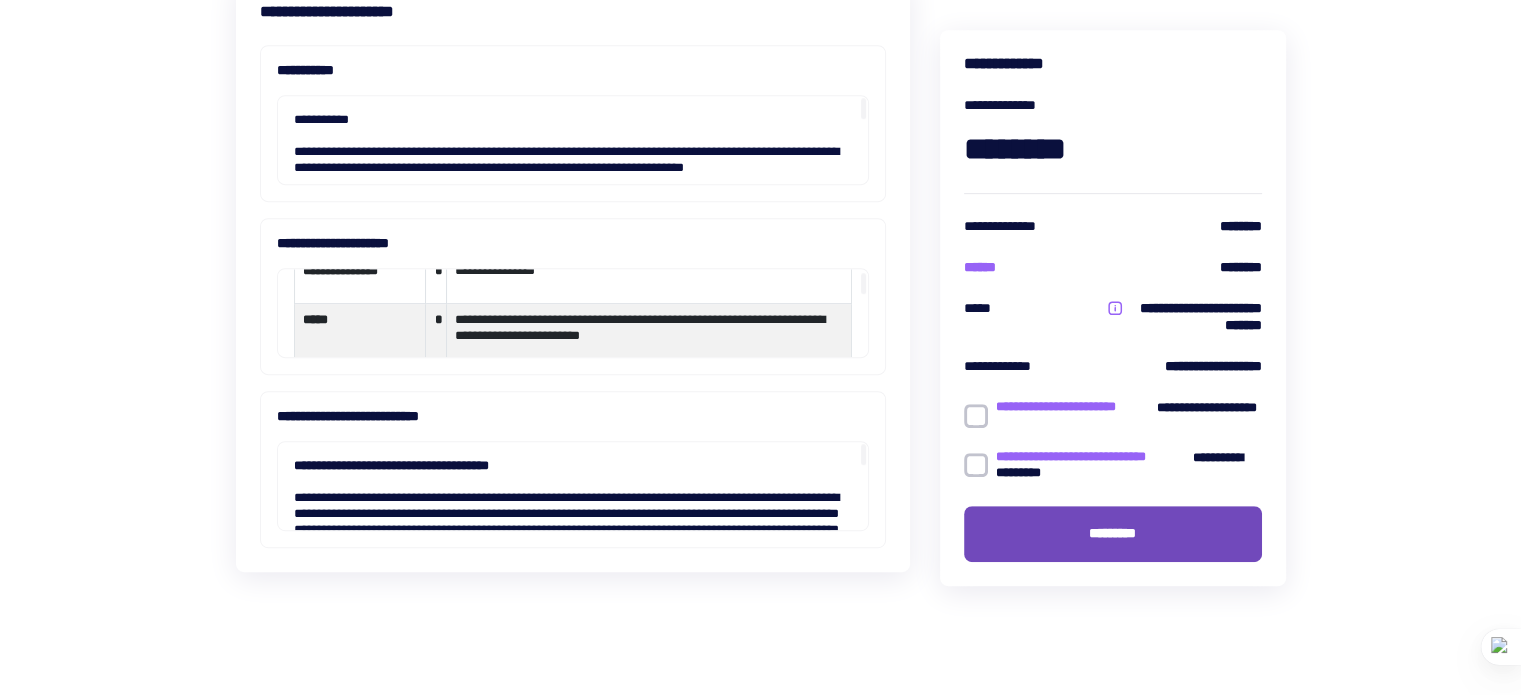 click on "*********" at bounding box center (1113, 534) 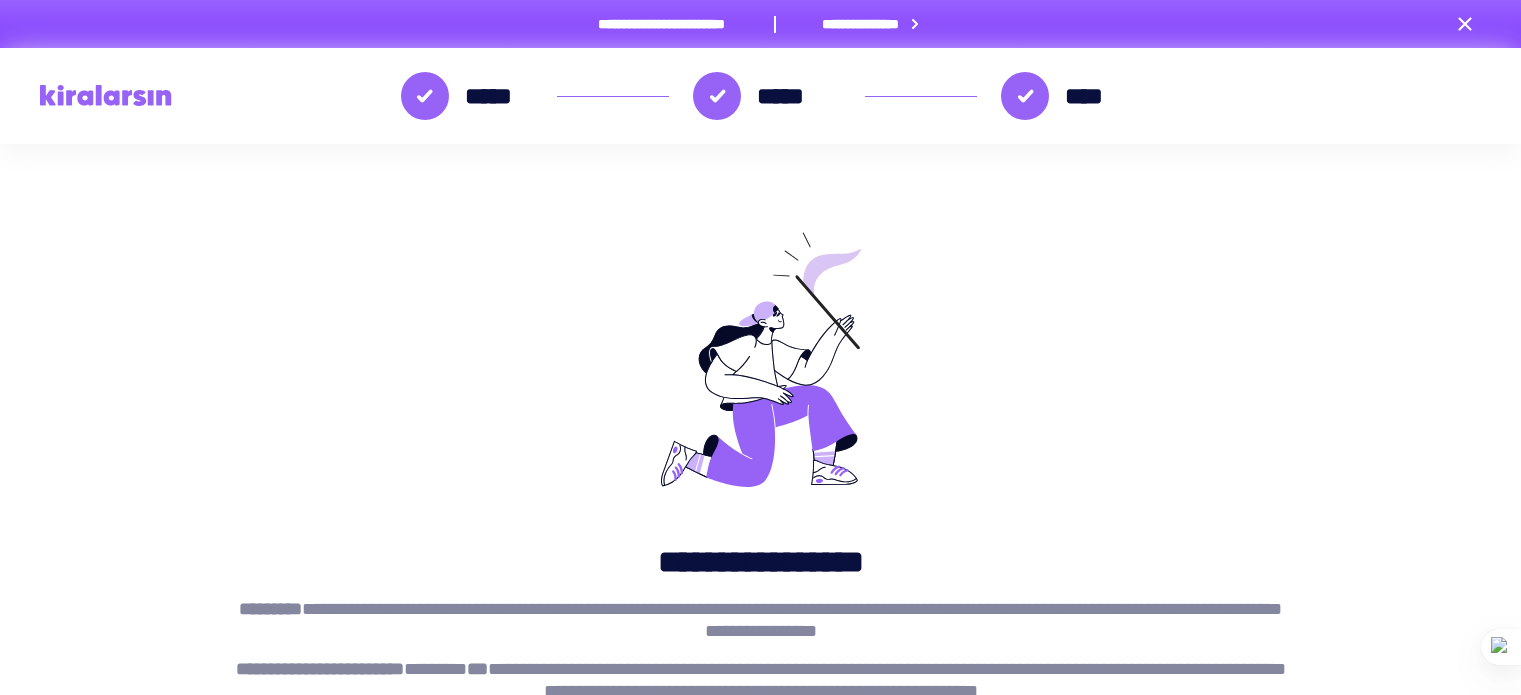 scroll, scrollTop: 0, scrollLeft: 0, axis: both 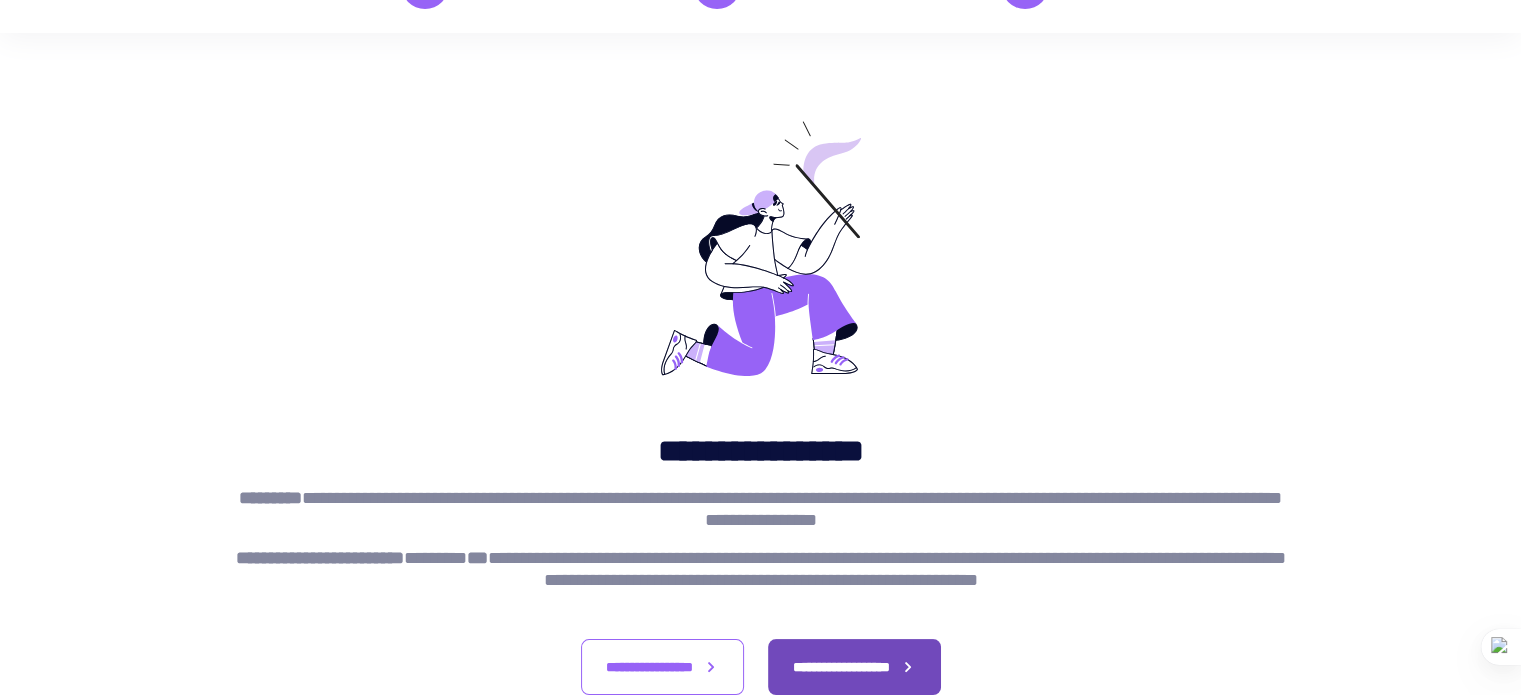 click on "**********" at bounding box center [841, 667] 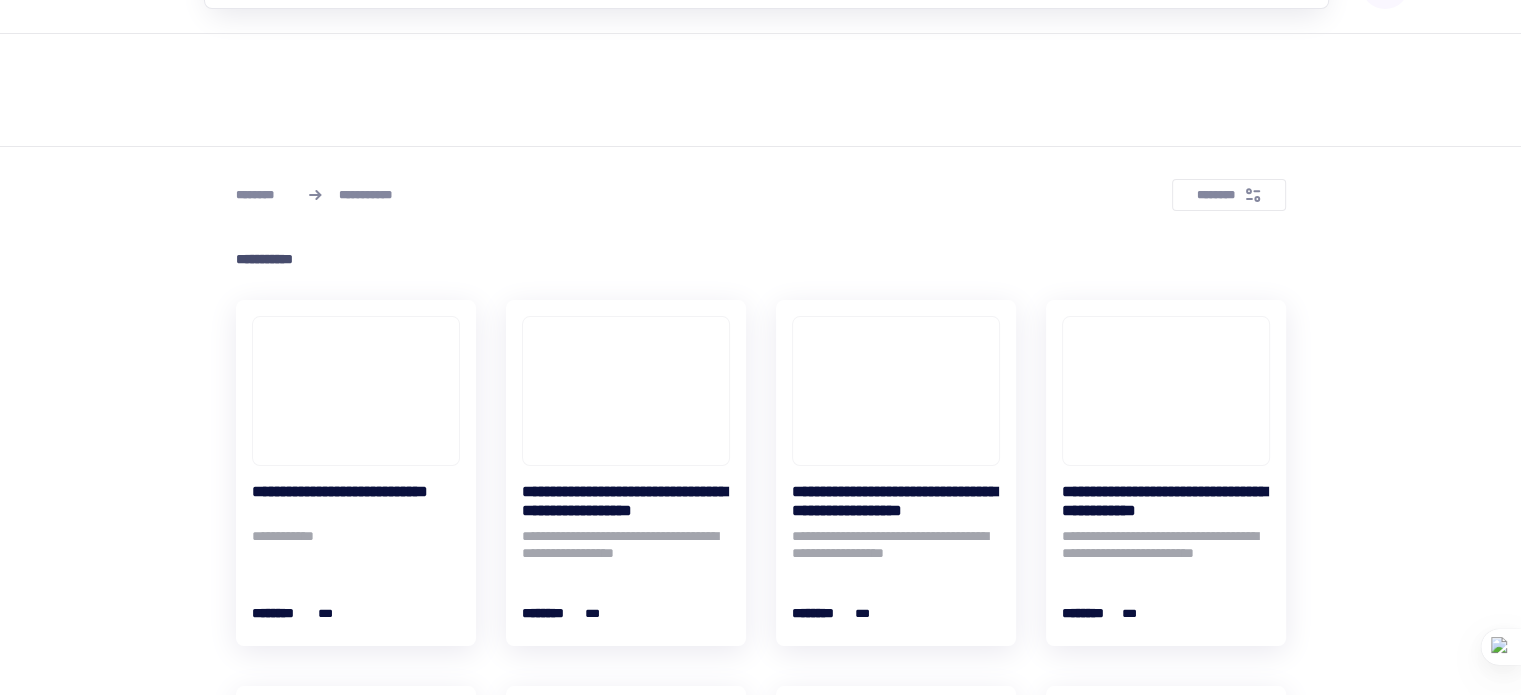 scroll, scrollTop: 0, scrollLeft: 0, axis: both 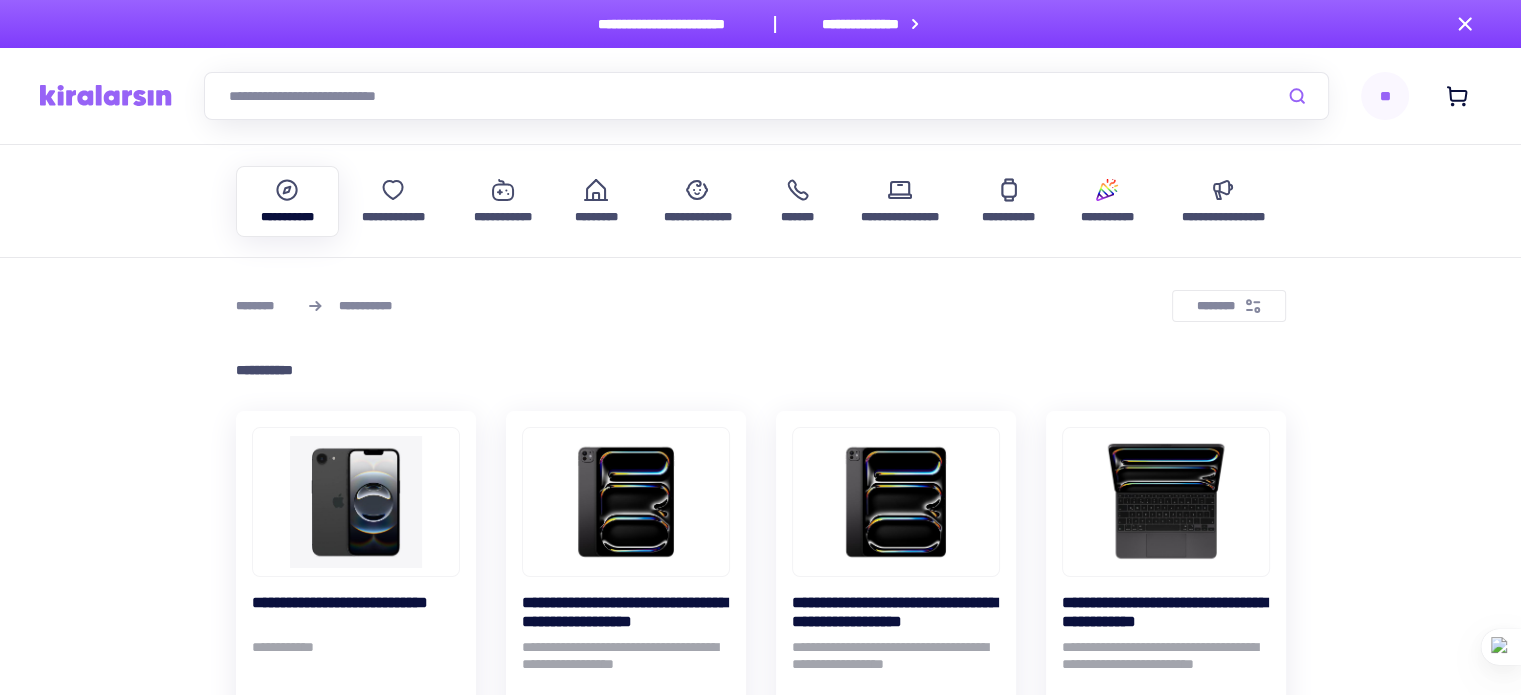 click on "**" at bounding box center (1385, 96) 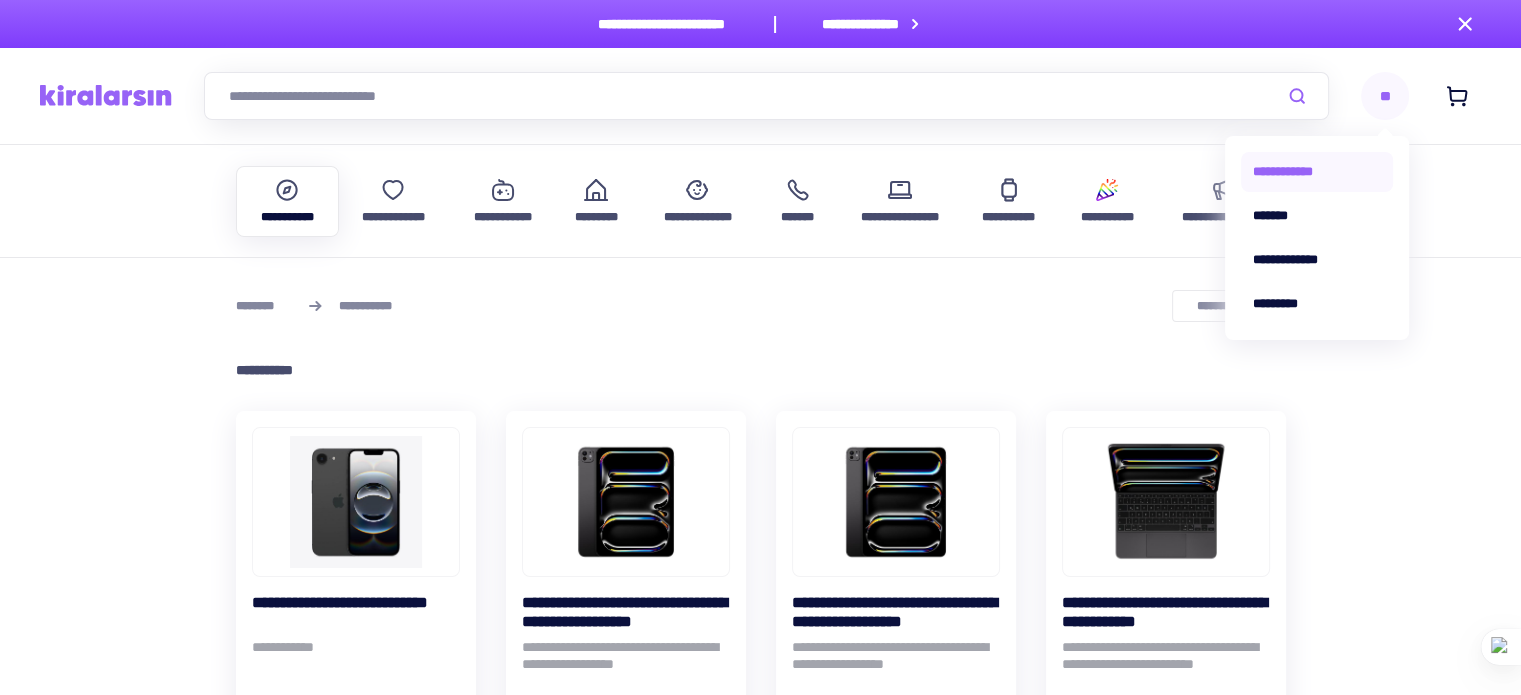 click on "**********" at bounding box center (1317, 172) 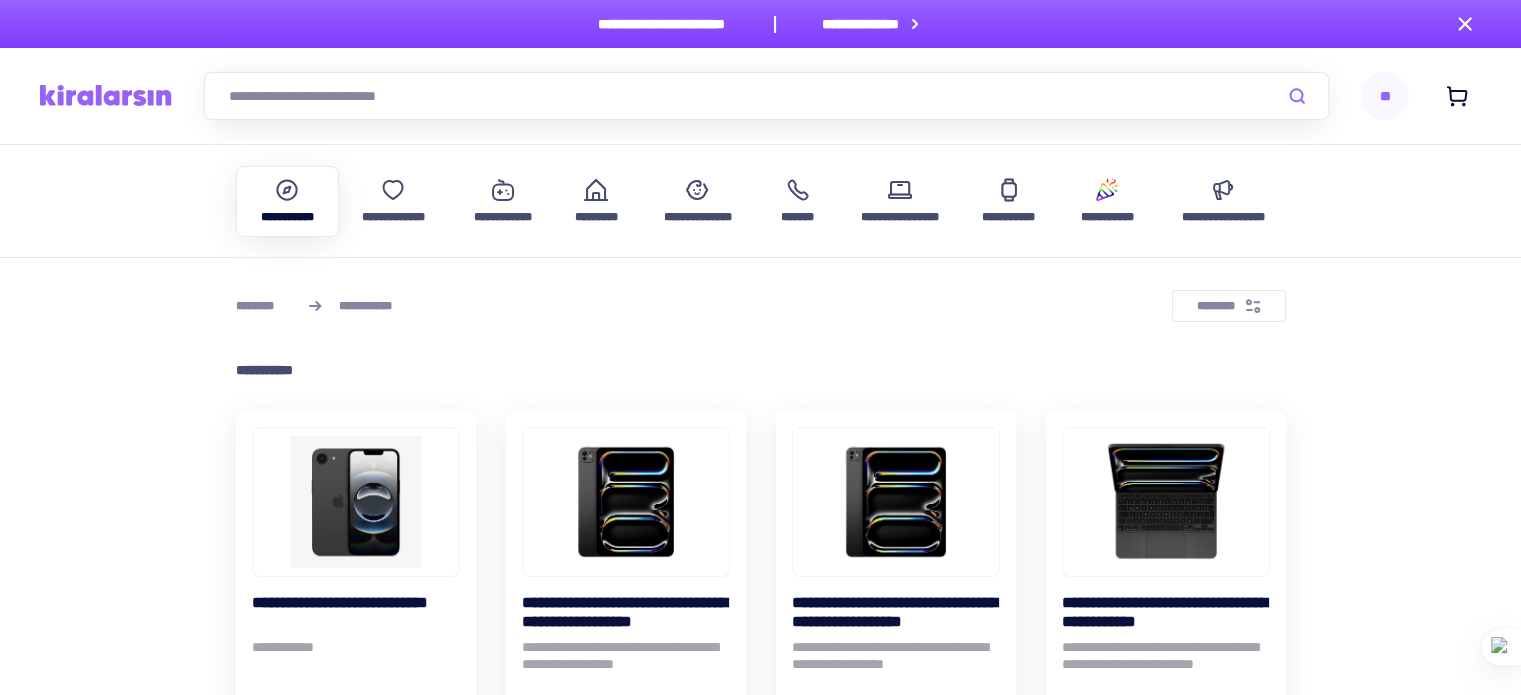 click on "**" at bounding box center (1385, 96) 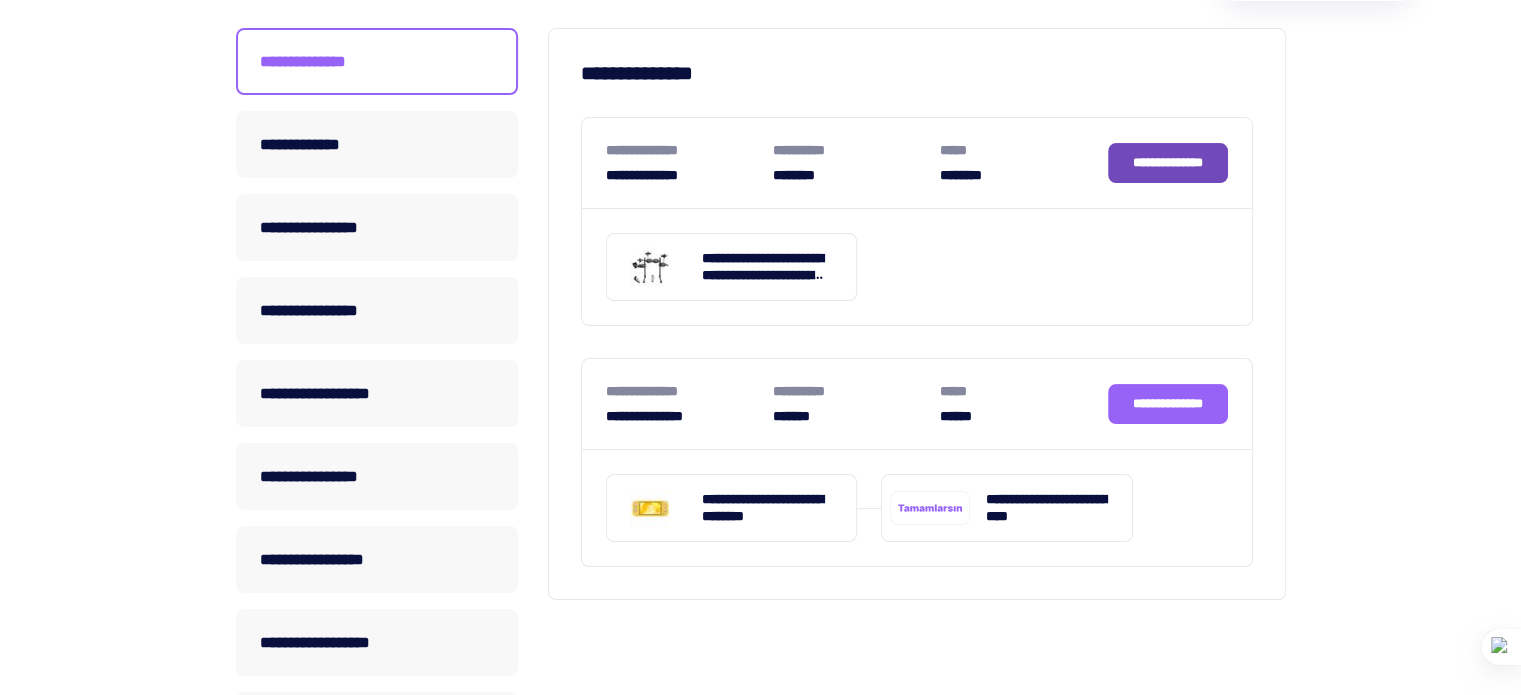 scroll, scrollTop: 380, scrollLeft: 0, axis: vertical 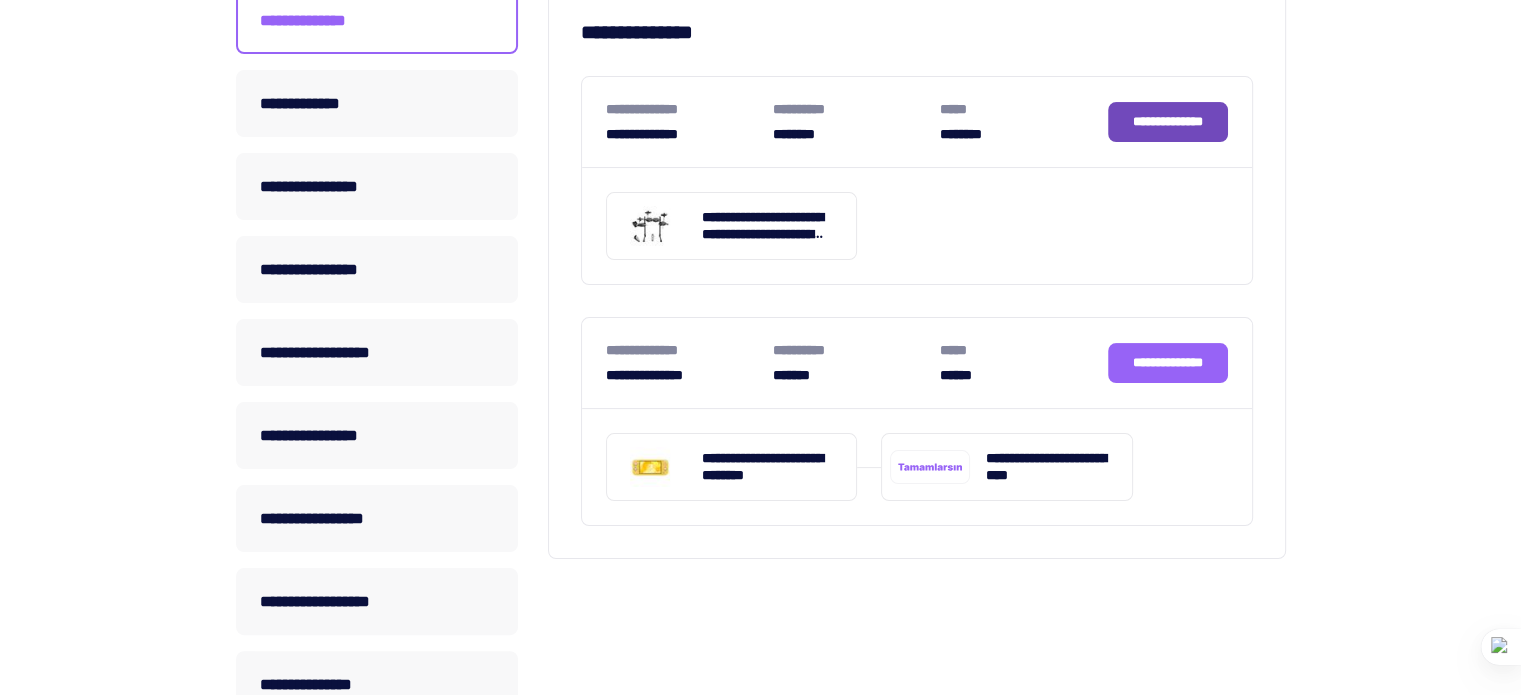 click on "**********" at bounding box center [1168, 121] 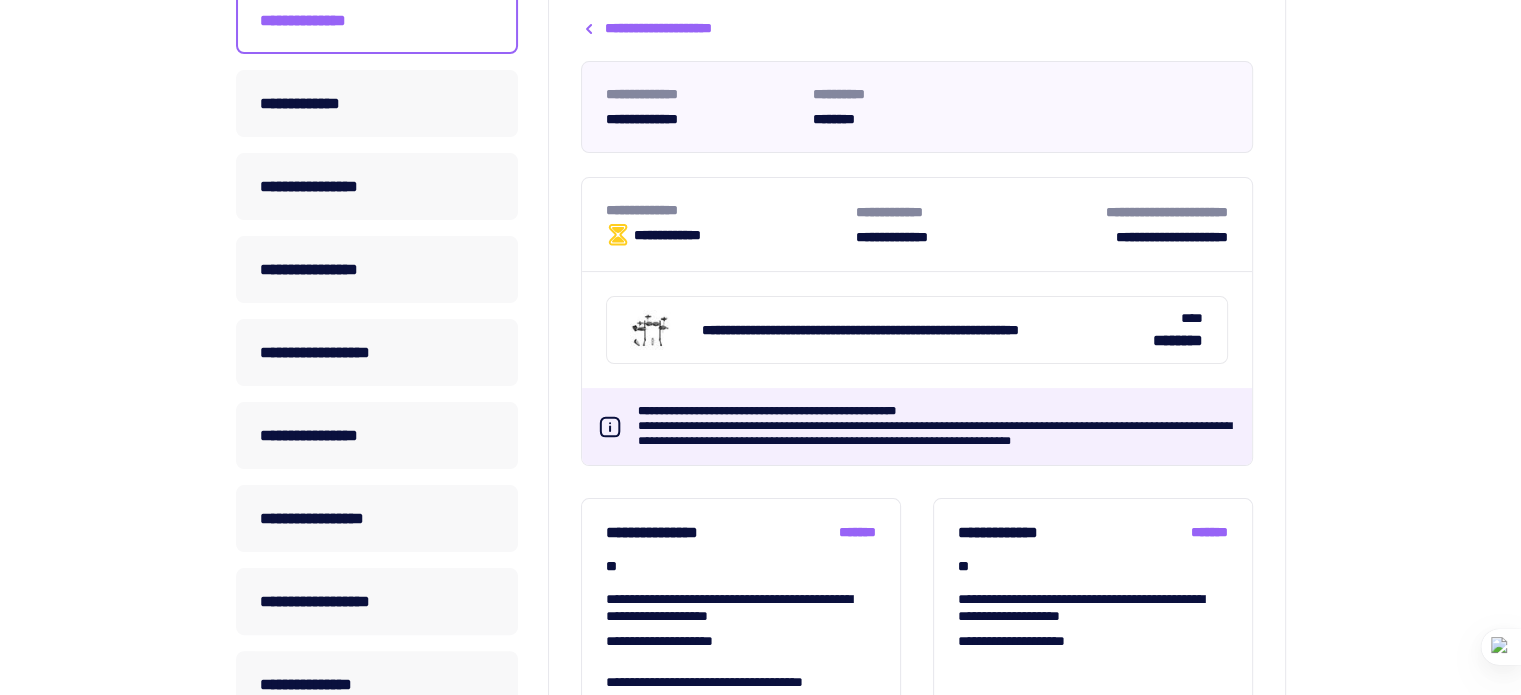 click on "**********" at bounding box center (760, -284) 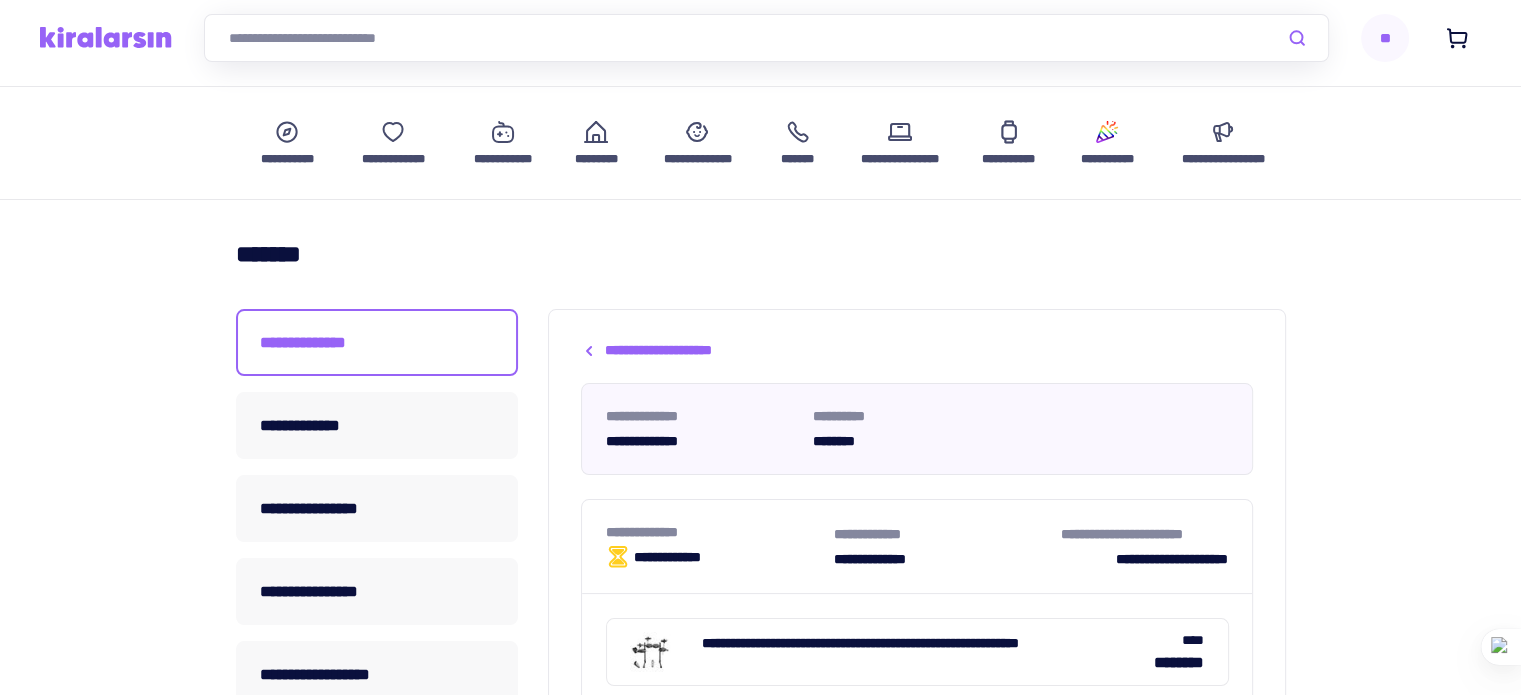 scroll, scrollTop: 0, scrollLeft: 0, axis: both 